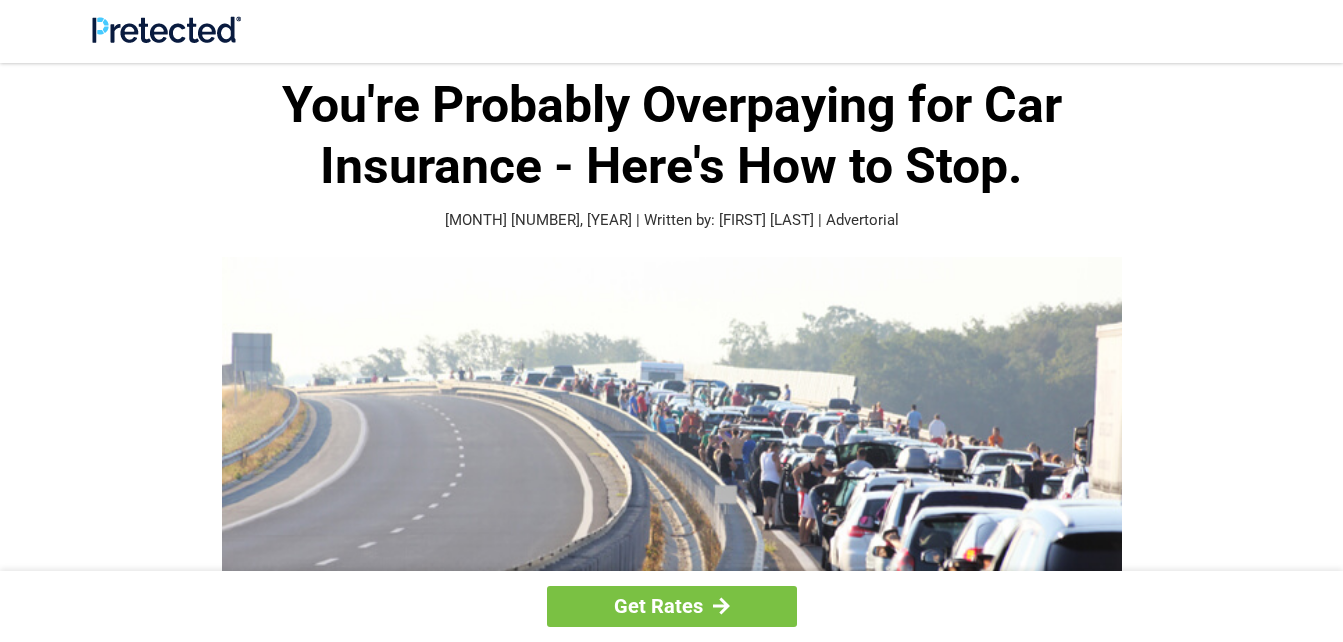 scroll, scrollTop: 0, scrollLeft: 0, axis: both 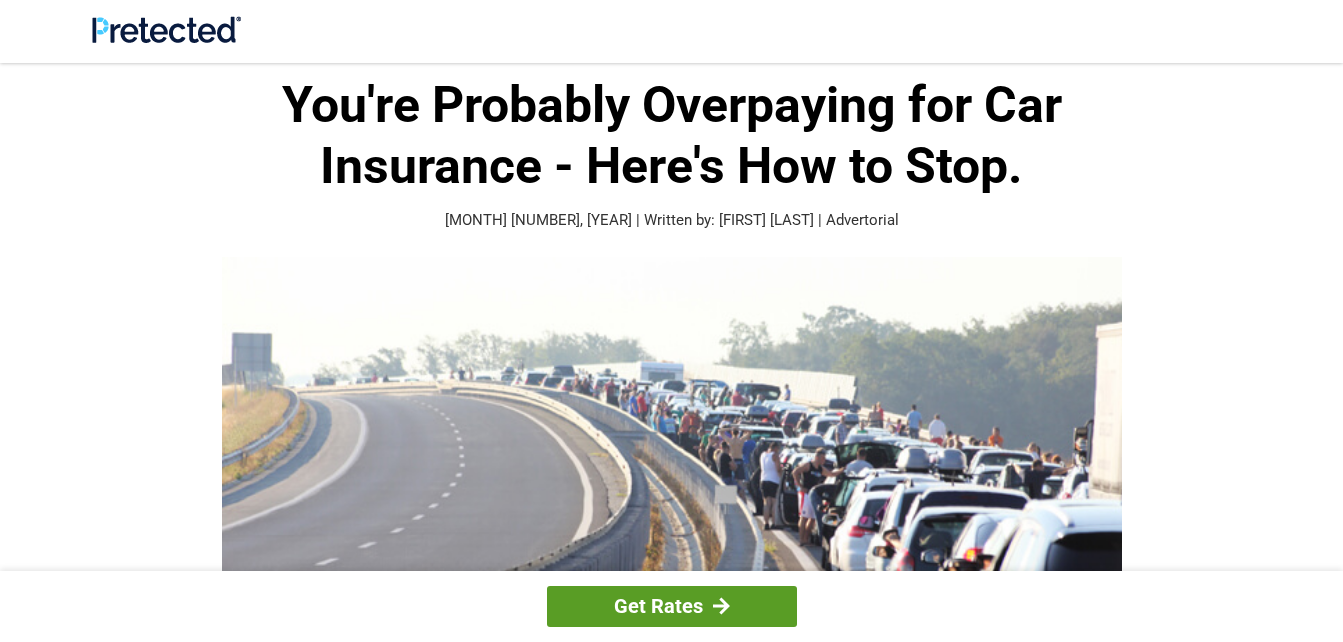 click on "Get Rates" at bounding box center [672, 606] 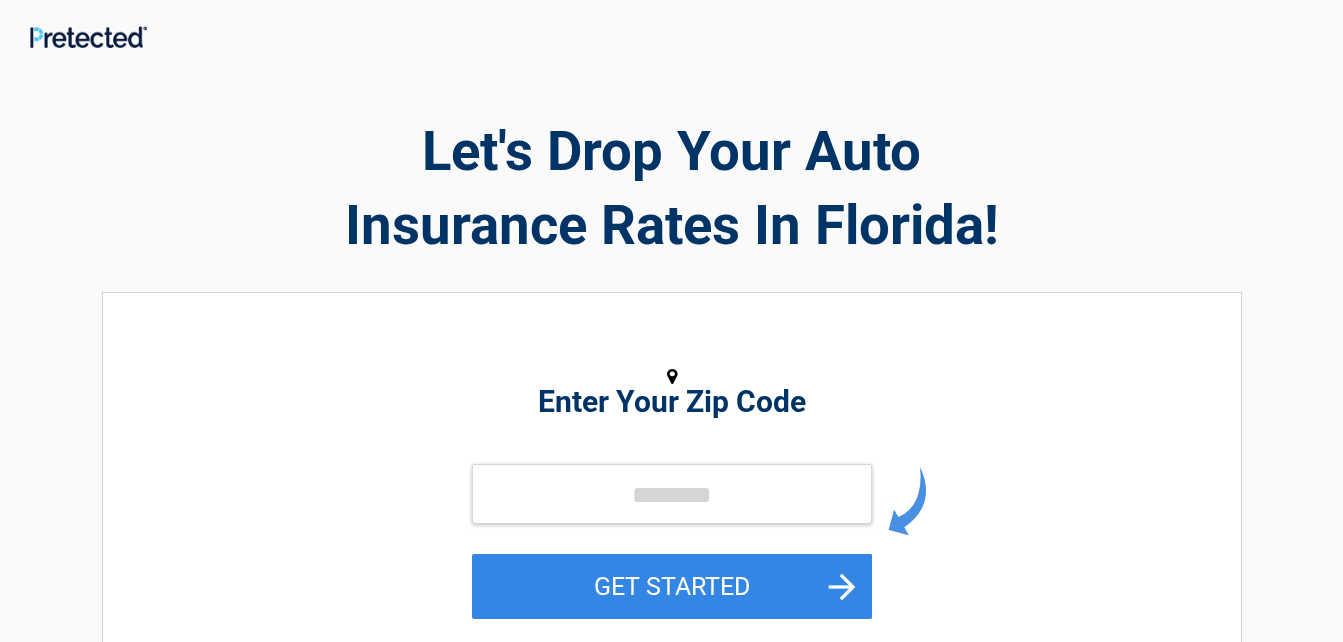 scroll, scrollTop: 0, scrollLeft: 0, axis: both 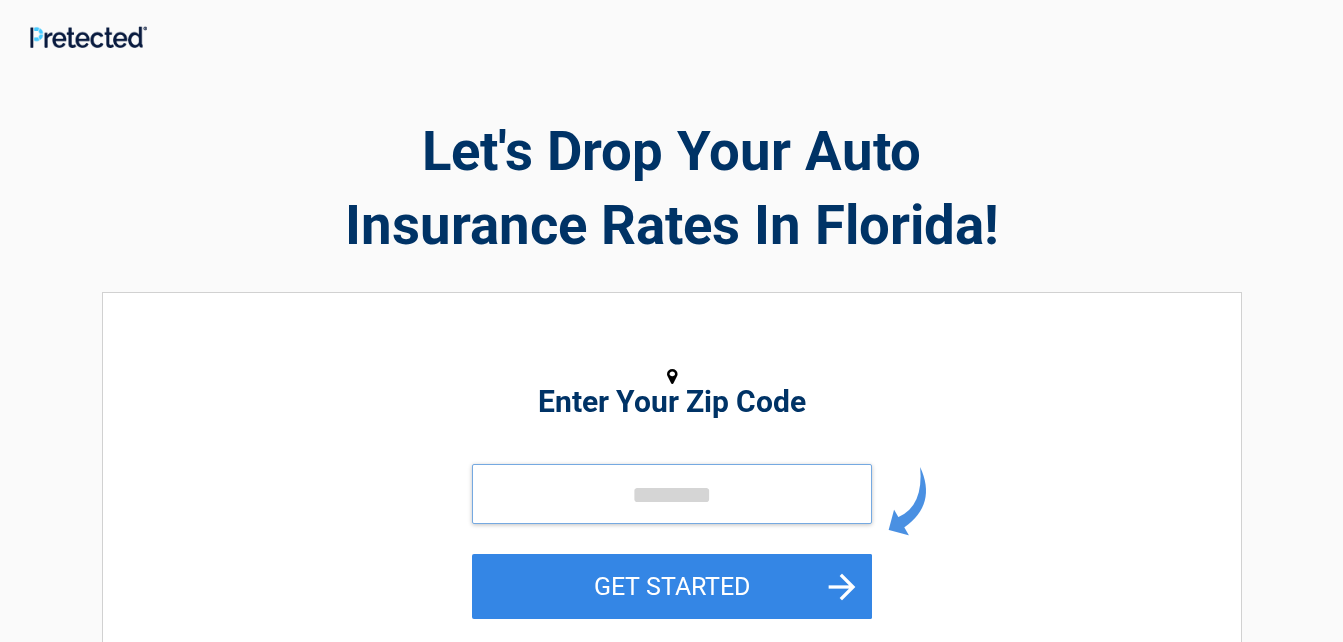 click at bounding box center (672, 494) 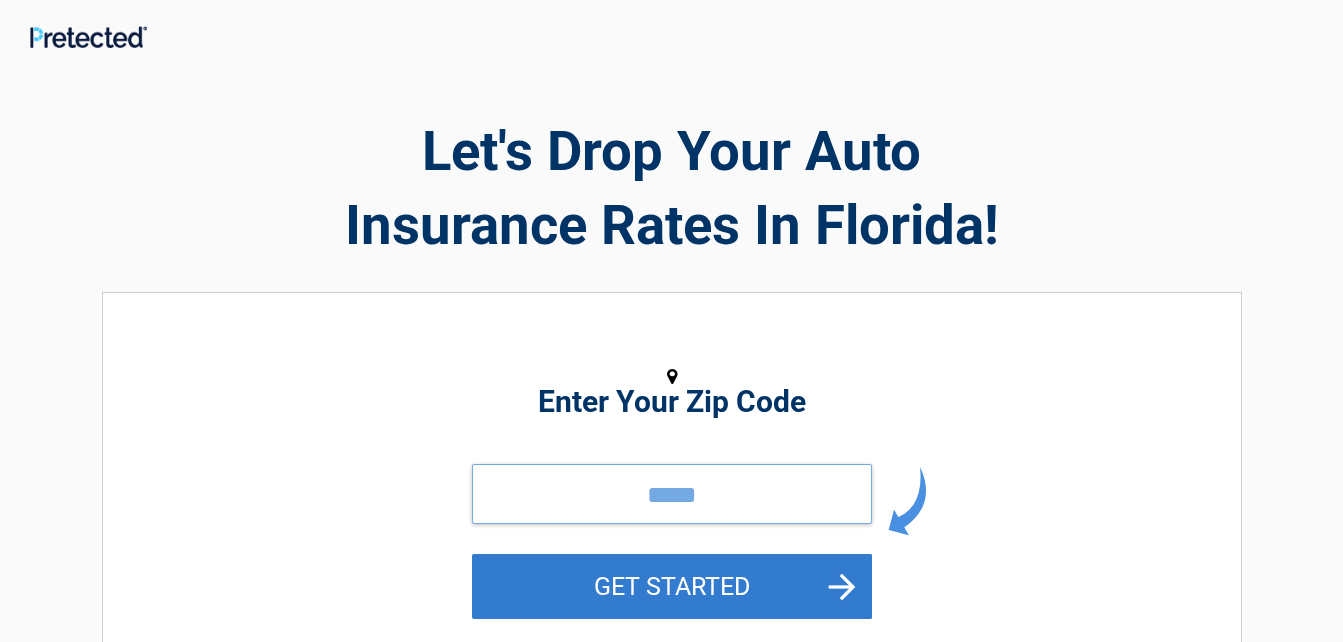 type on "*****" 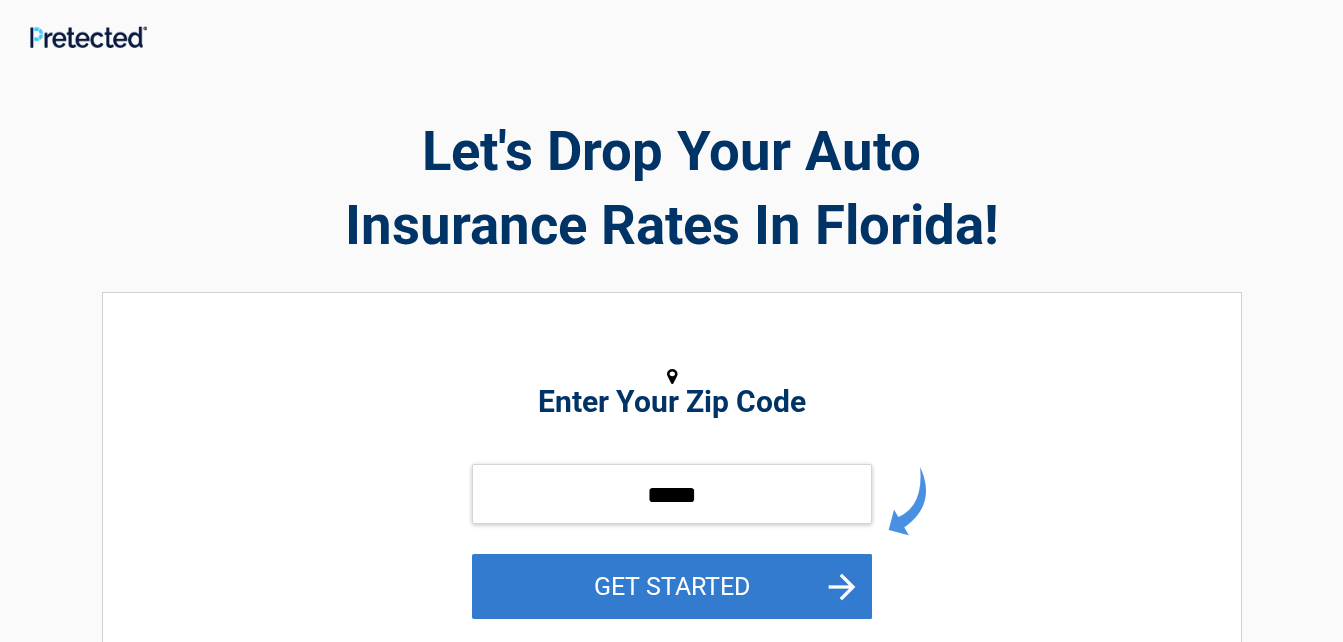 click on "GET STARTED" at bounding box center [672, 586] 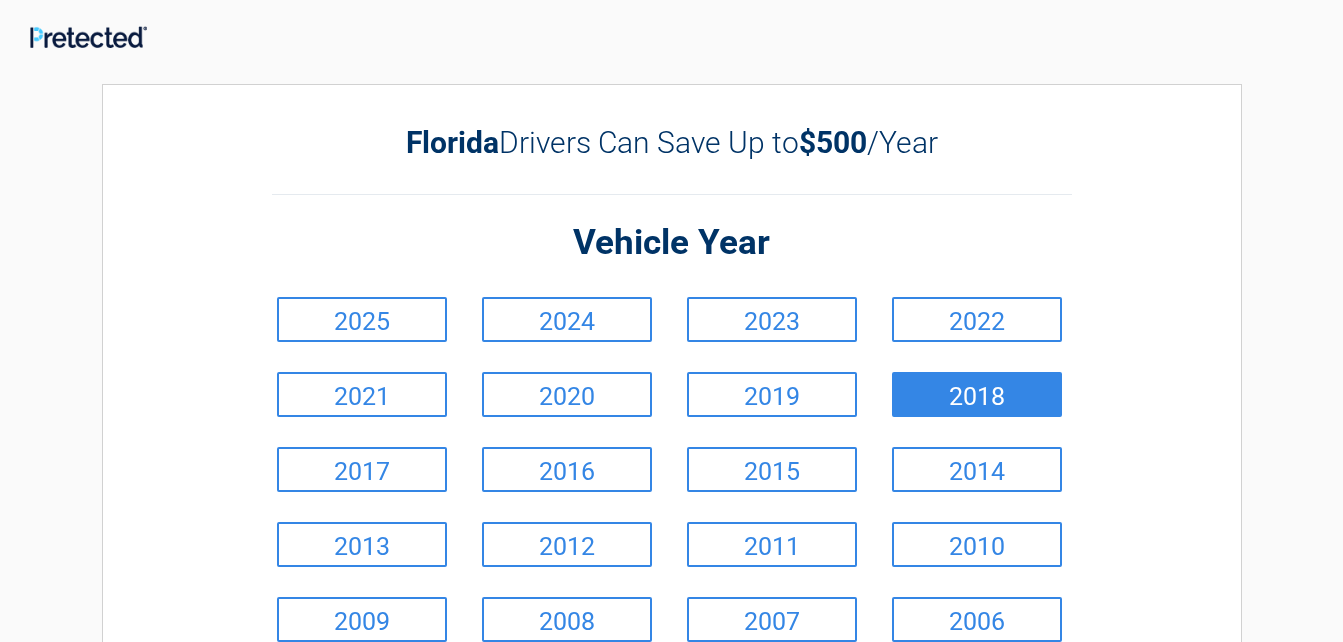 click on "2018" at bounding box center [977, 394] 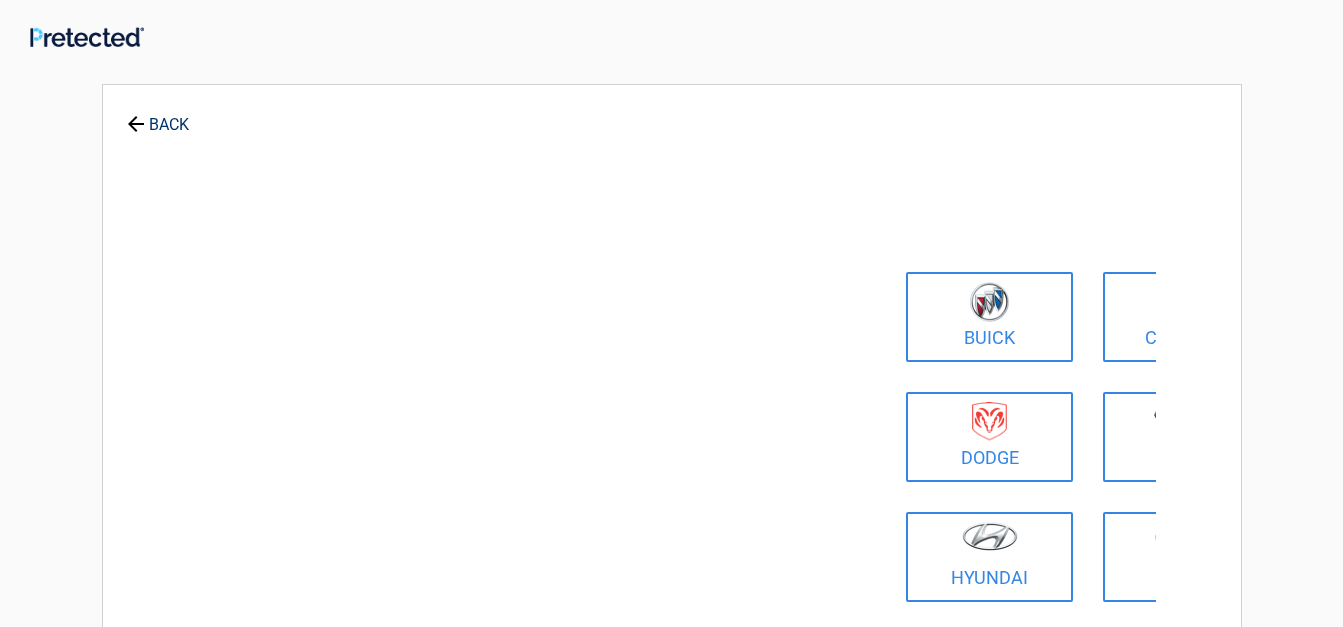 click on "Buick
Cadillac
Chevrolet
Chrysler
Dodge
Ford
GMC
Honda
Hyundai
Jeep
Kia
Mazda
Nissan
Pontiac
Toyota
Volkswagen" at bounding box center (1286, 497) 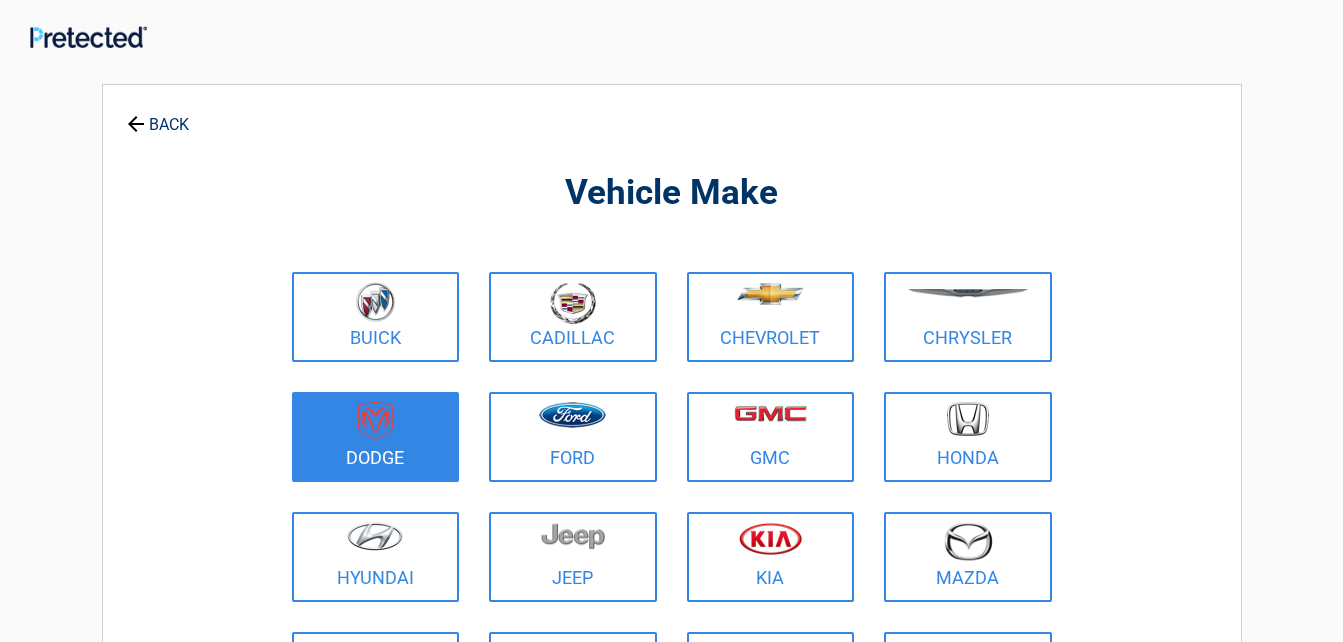 click at bounding box center (375, 421) 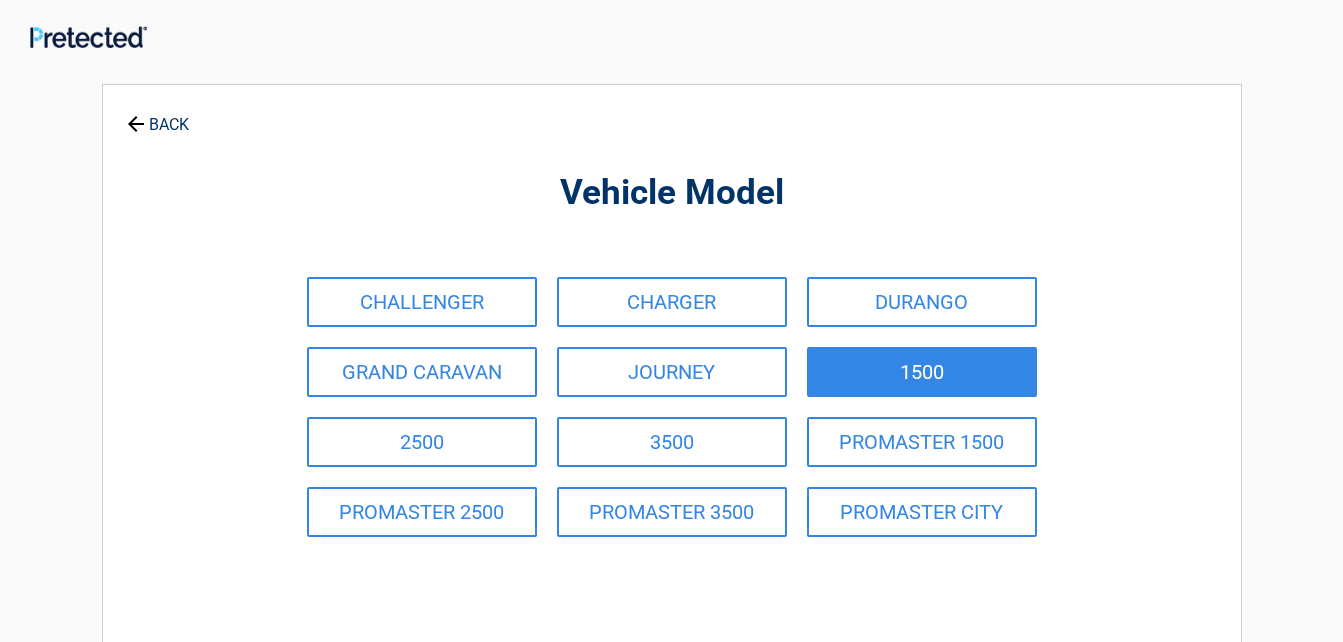 click on "1500" at bounding box center [922, 372] 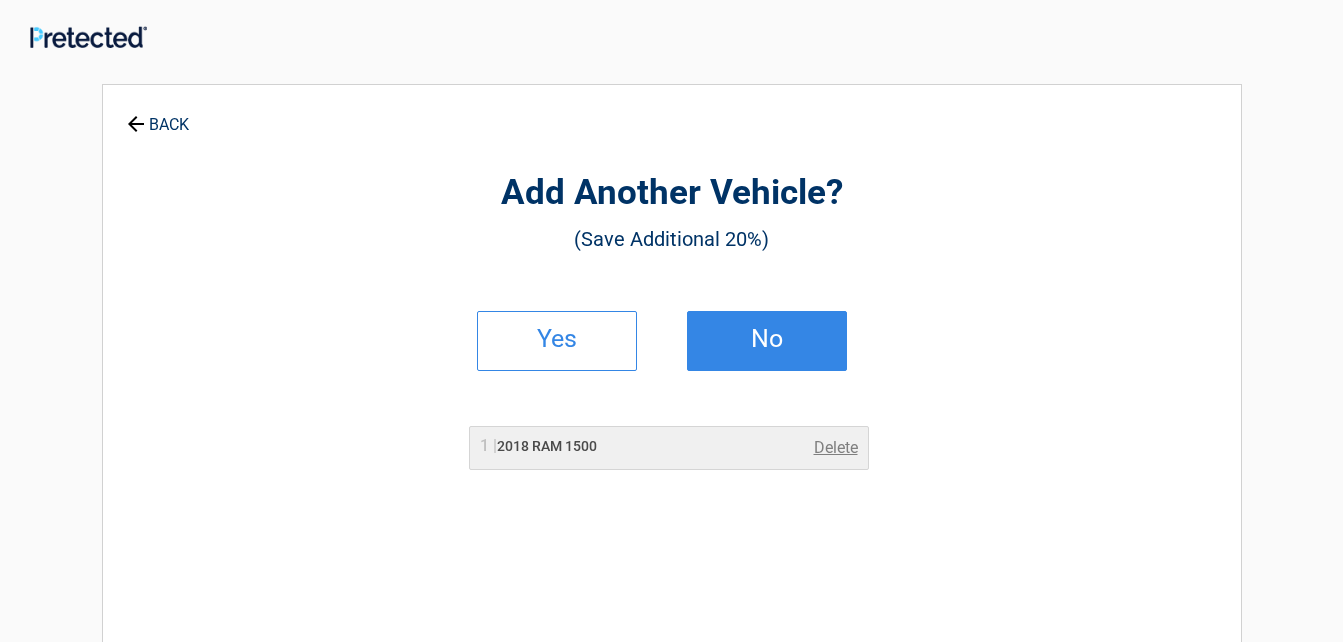 click on "No" at bounding box center [767, 339] 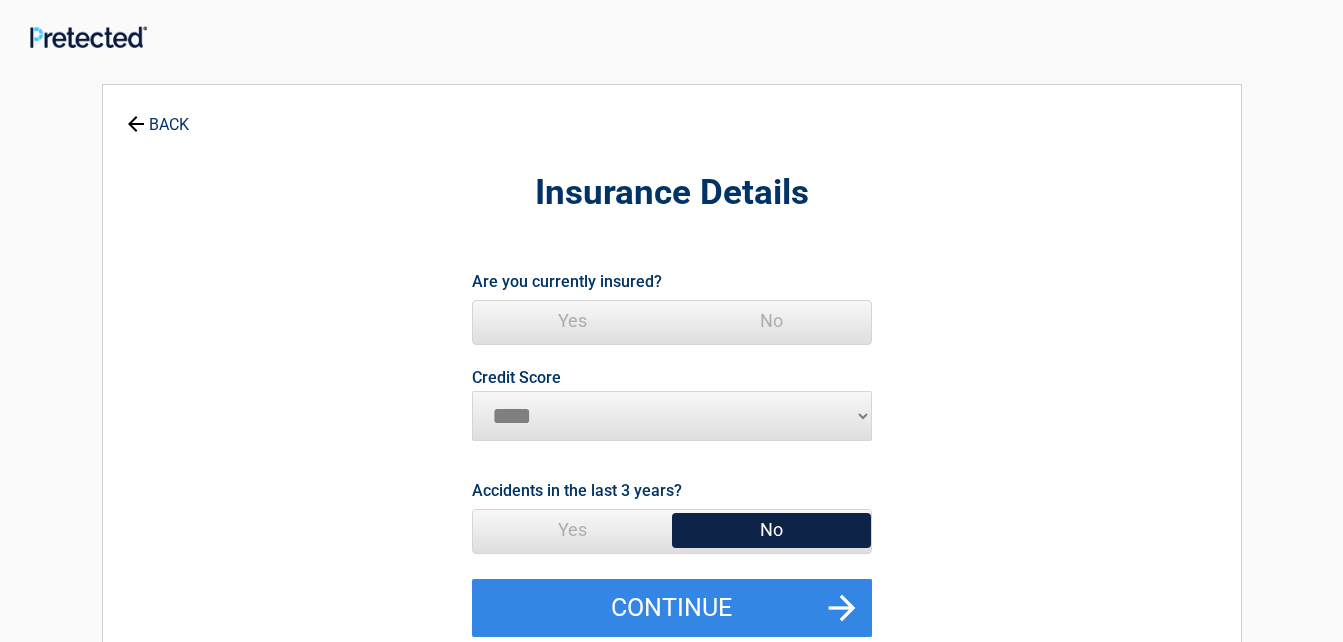 click on "Yes" at bounding box center (572, 321) 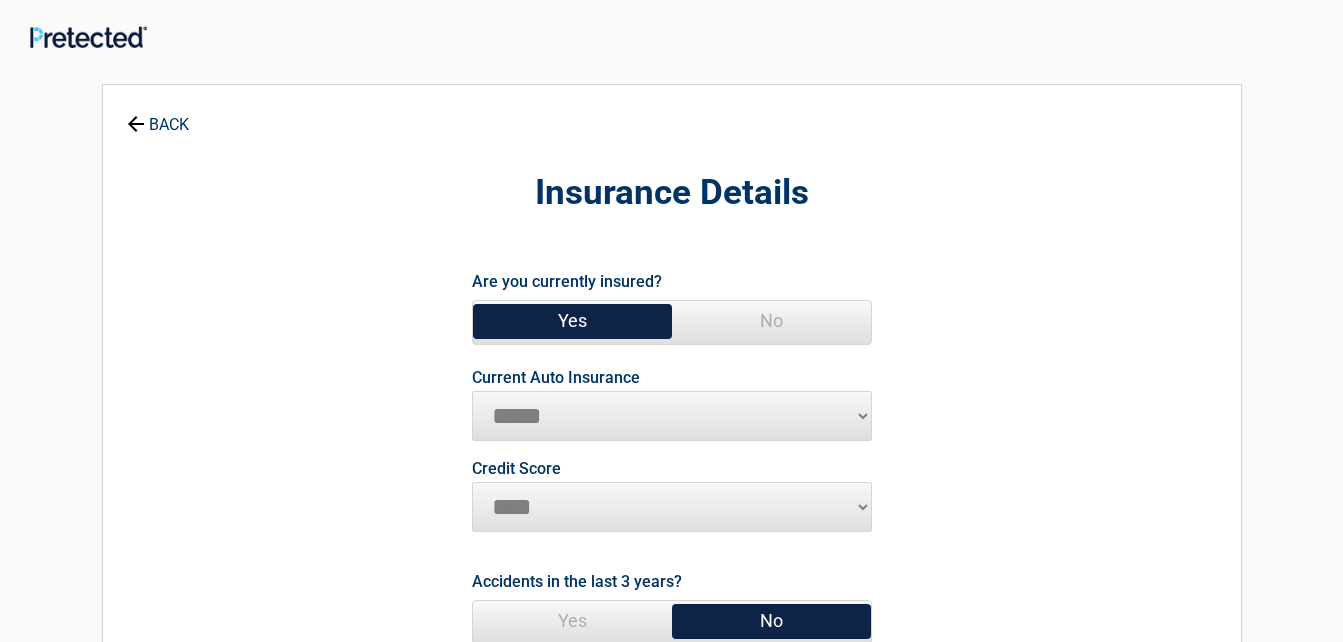click on "**********" at bounding box center [672, 416] 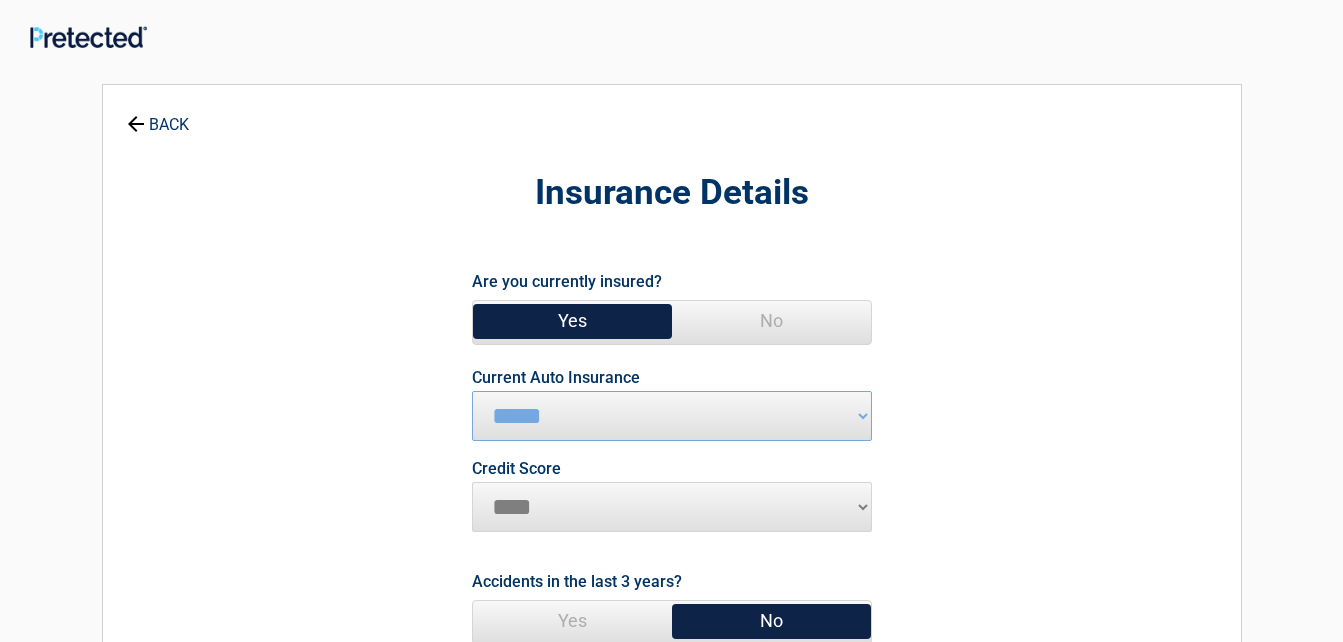 click on "*********
****
*******
****" at bounding box center [672, 507] 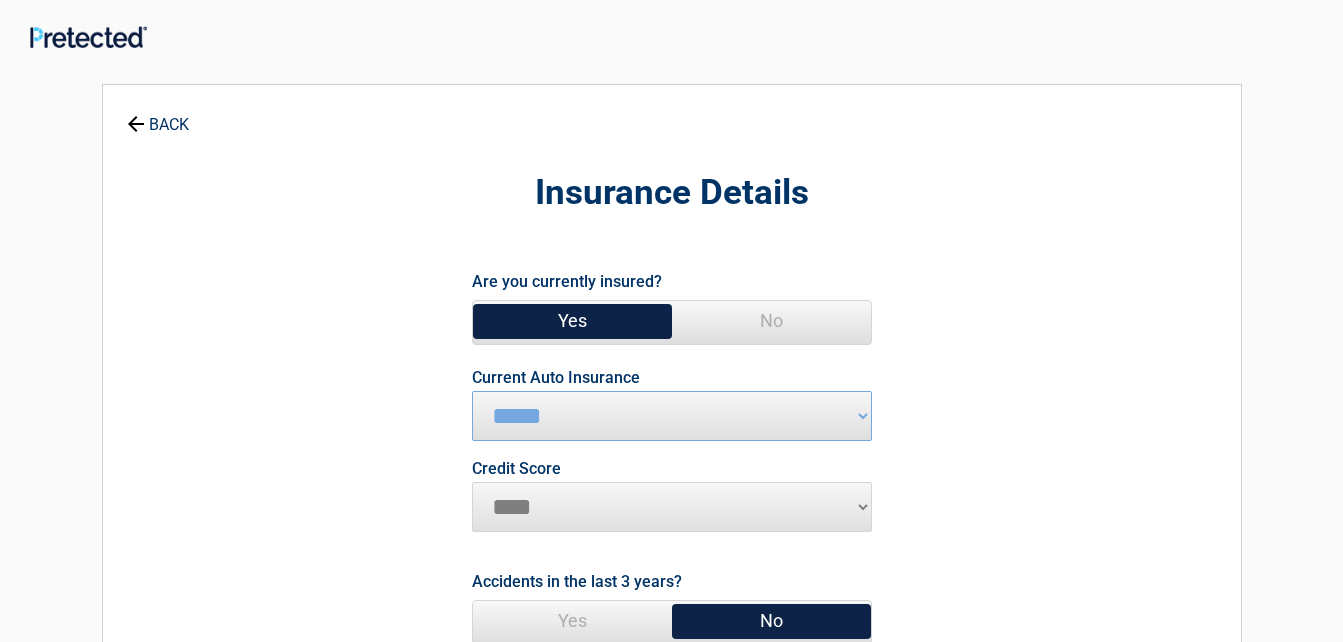 click on "*********
****
*******
****" at bounding box center (672, 507) 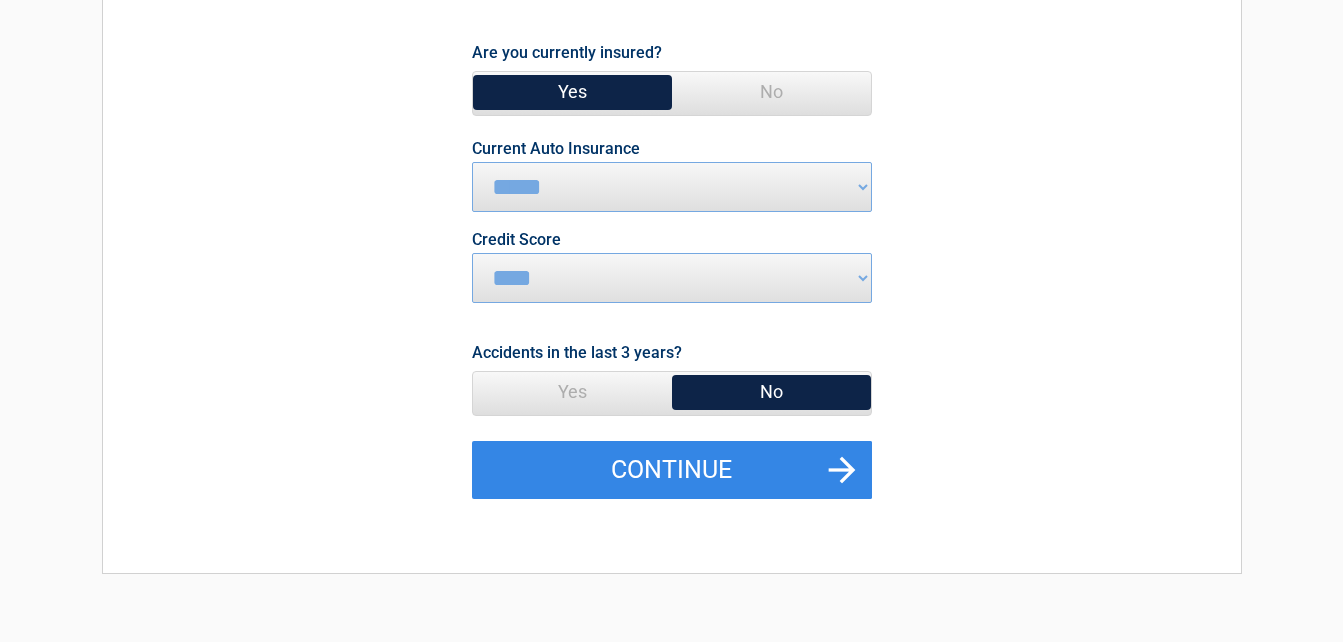 scroll, scrollTop: 240, scrollLeft: 0, axis: vertical 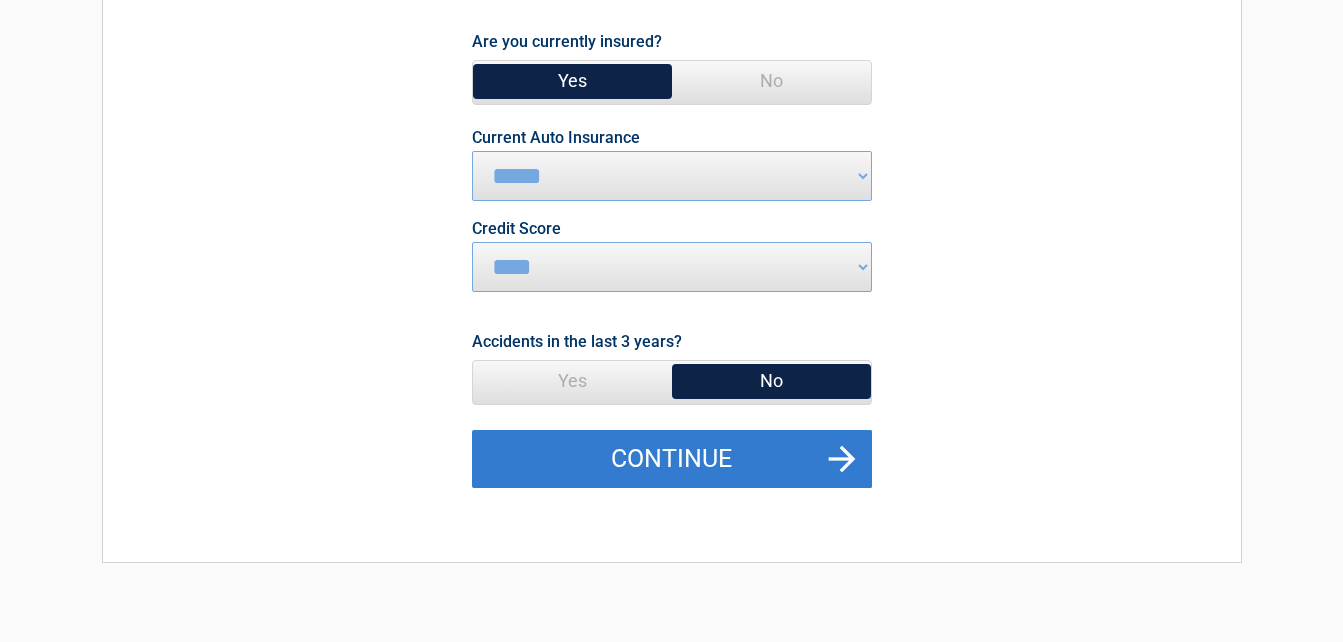 click on "Continue" at bounding box center (672, 459) 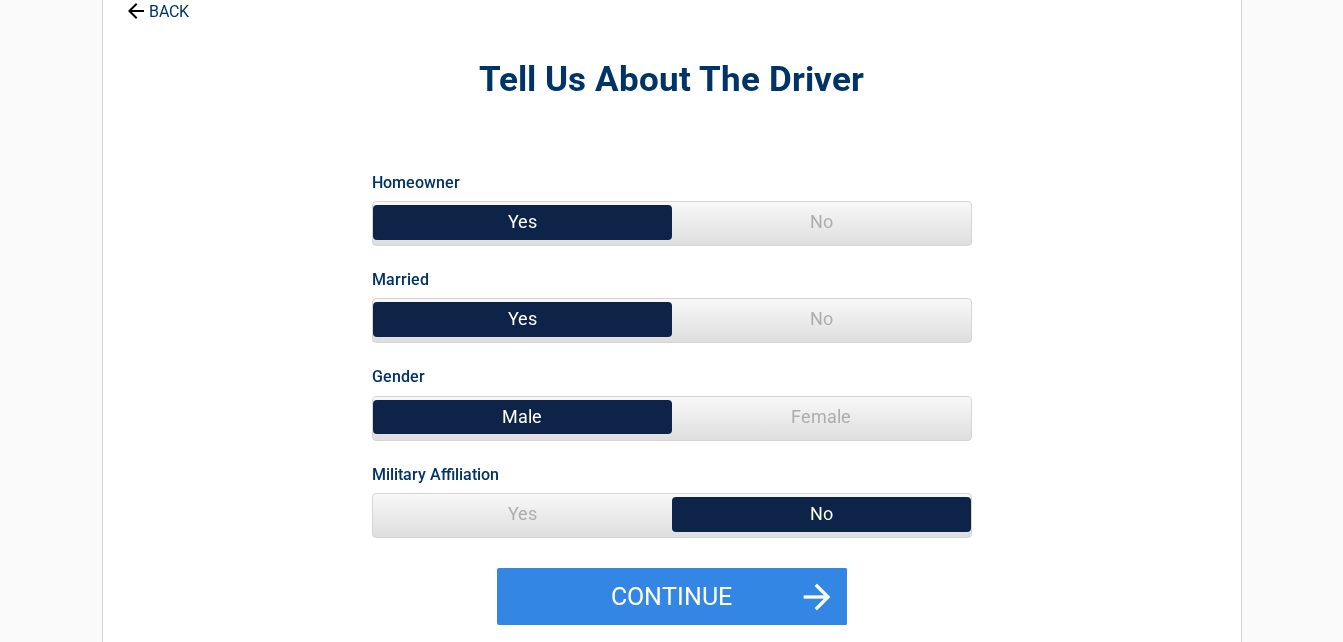 scroll, scrollTop: 0, scrollLeft: 0, axis: both 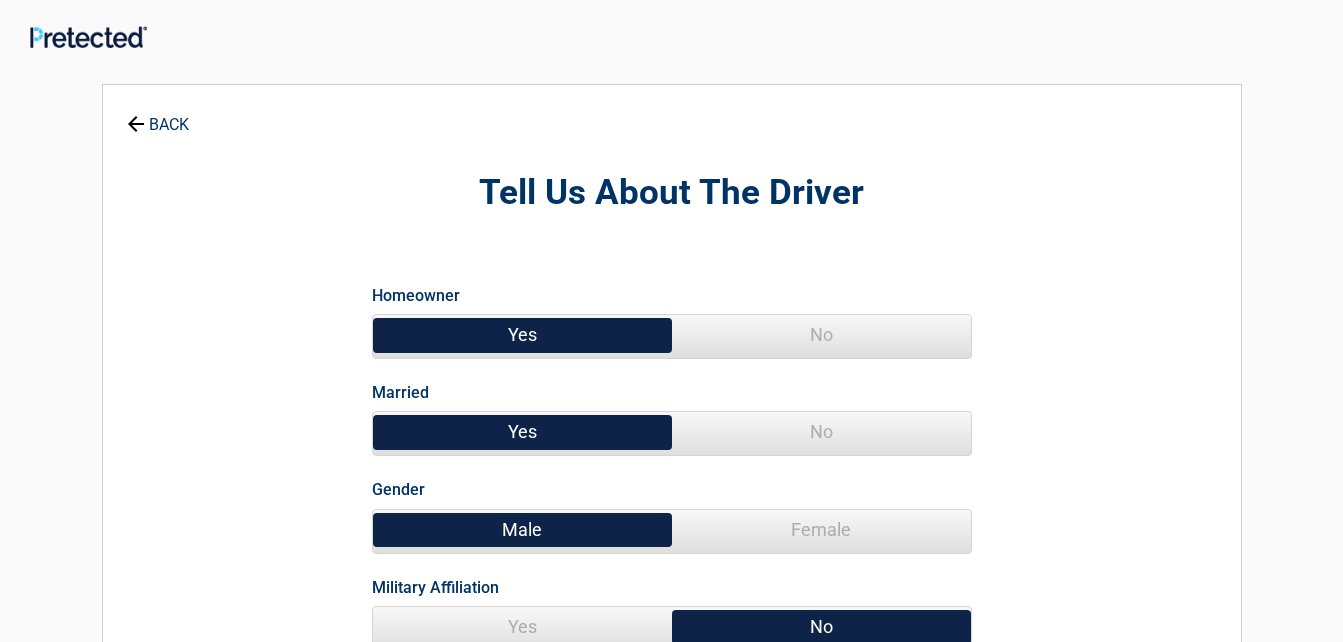 click on "No" at bounding box center (821, 335) 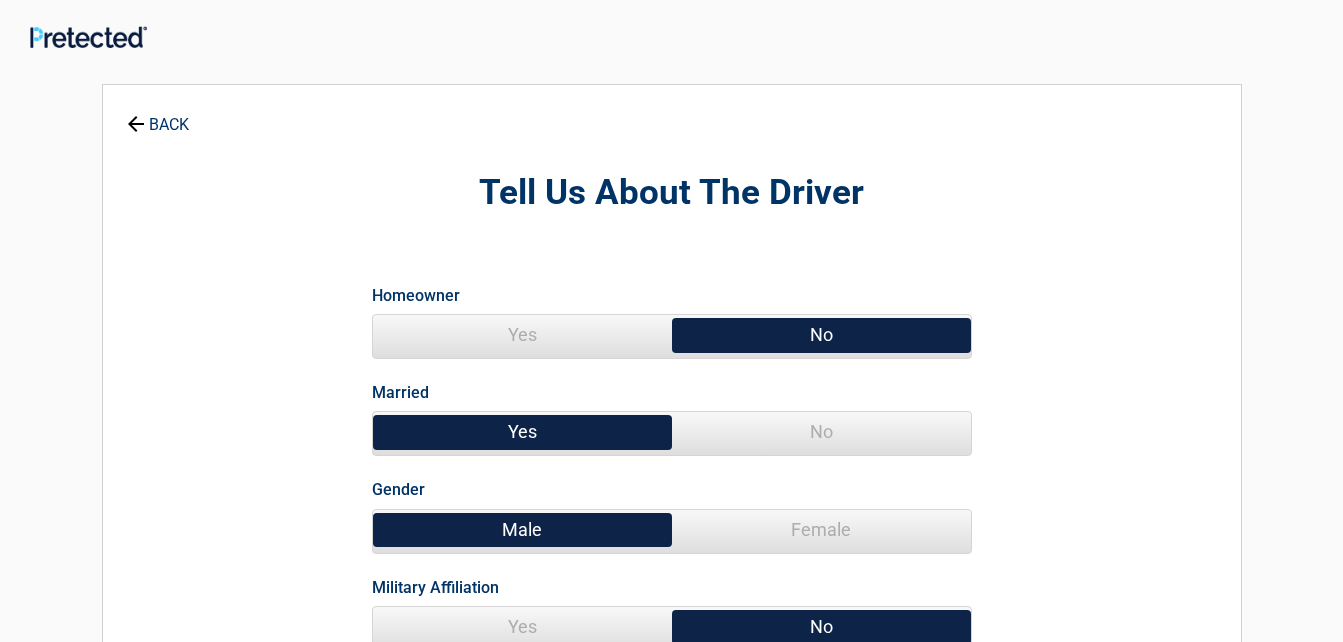 click on "No" at bounding box center [821, 432] 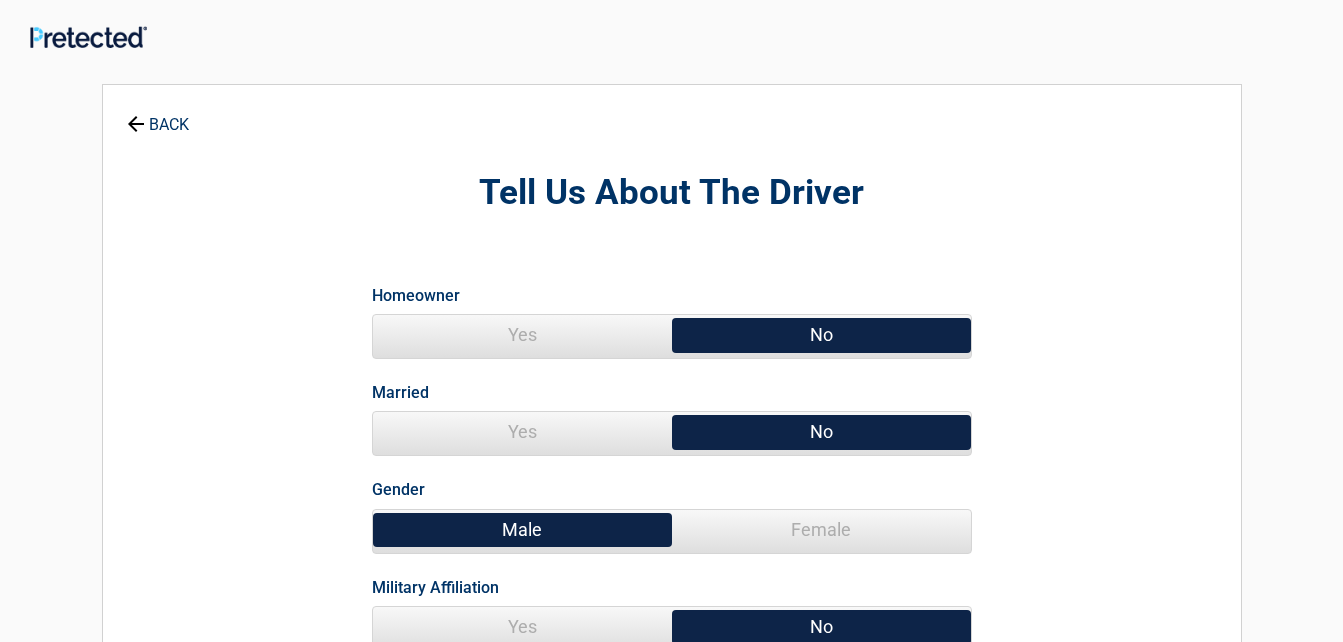 click on "Female" at bounding box center (821, 530) 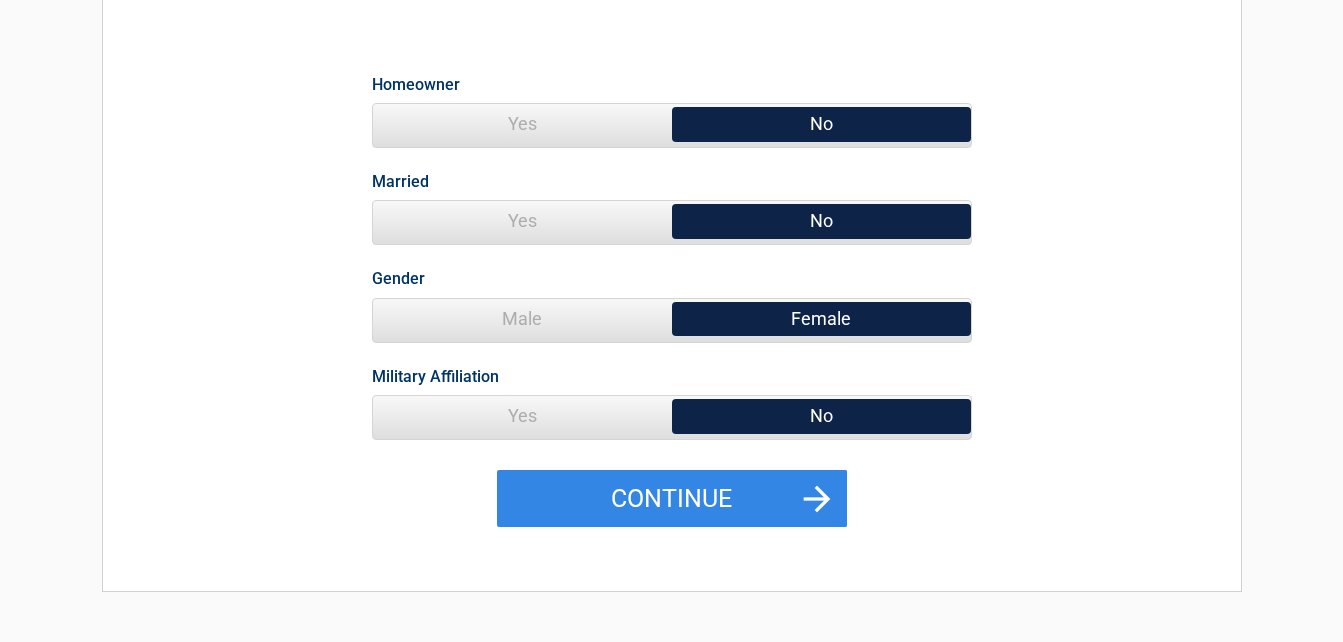 scroll, scrollTop: 240, scrollLeft: 0, axis: vertical 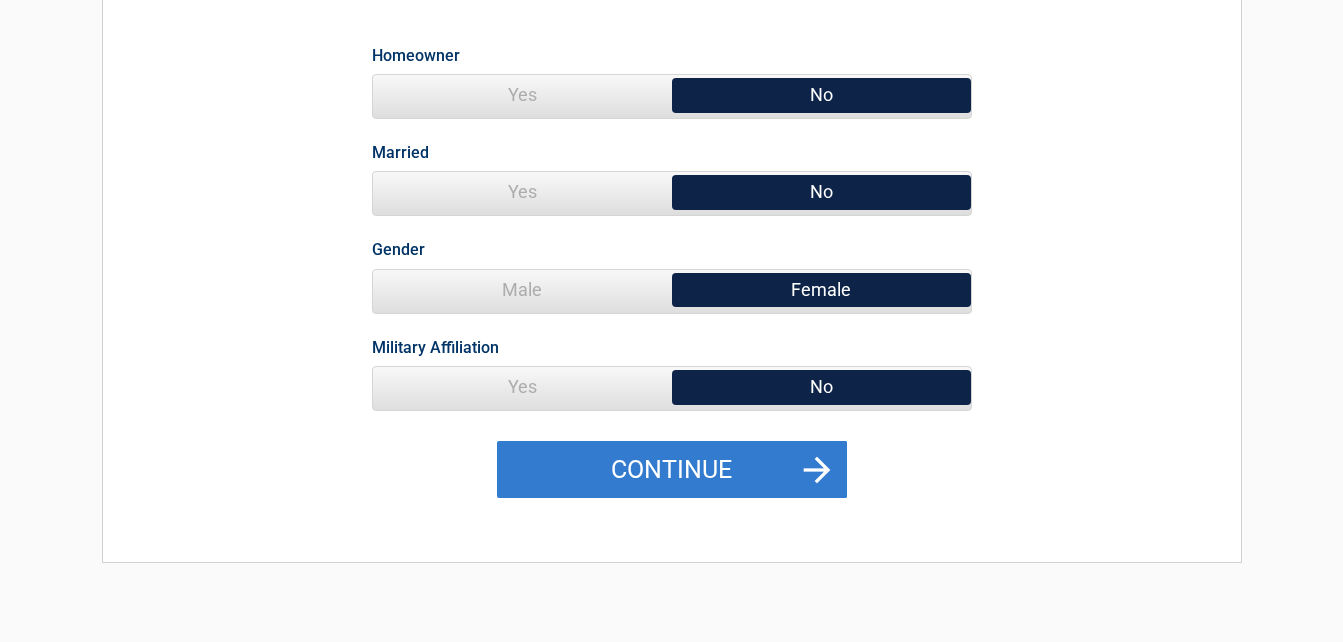 click on "Continue" at bounding box center (672, 470) 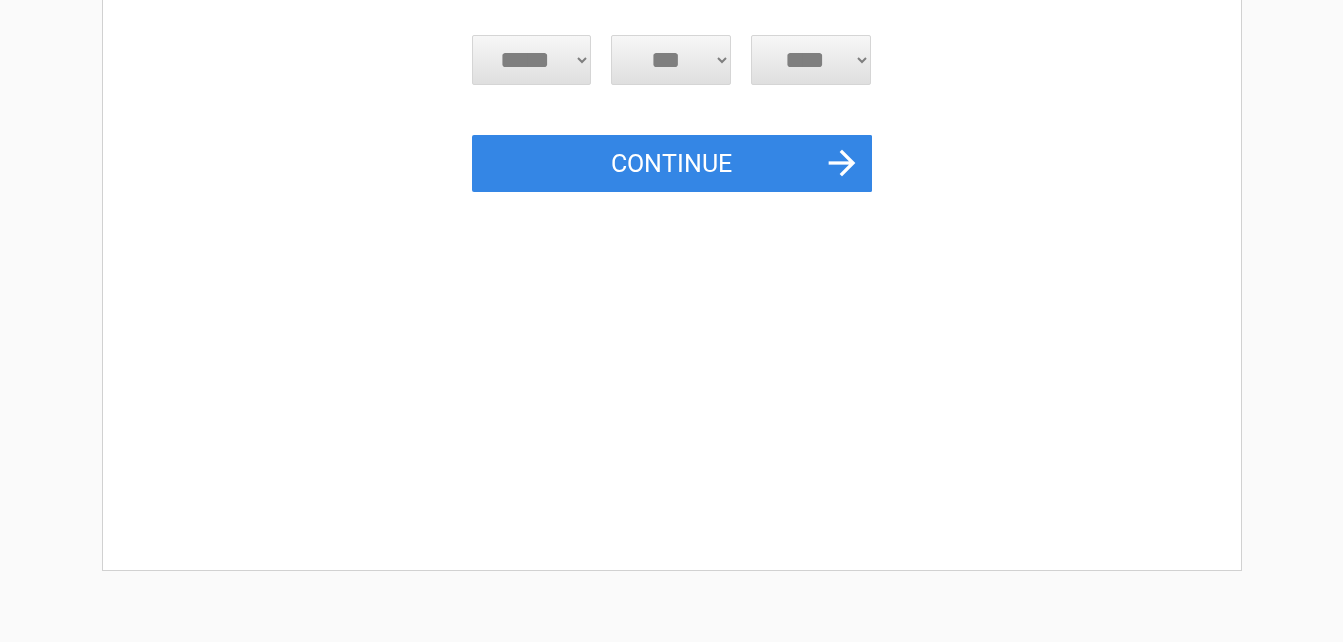 scroll, scrollTop: 0, scrollLeft: 0, axis: both 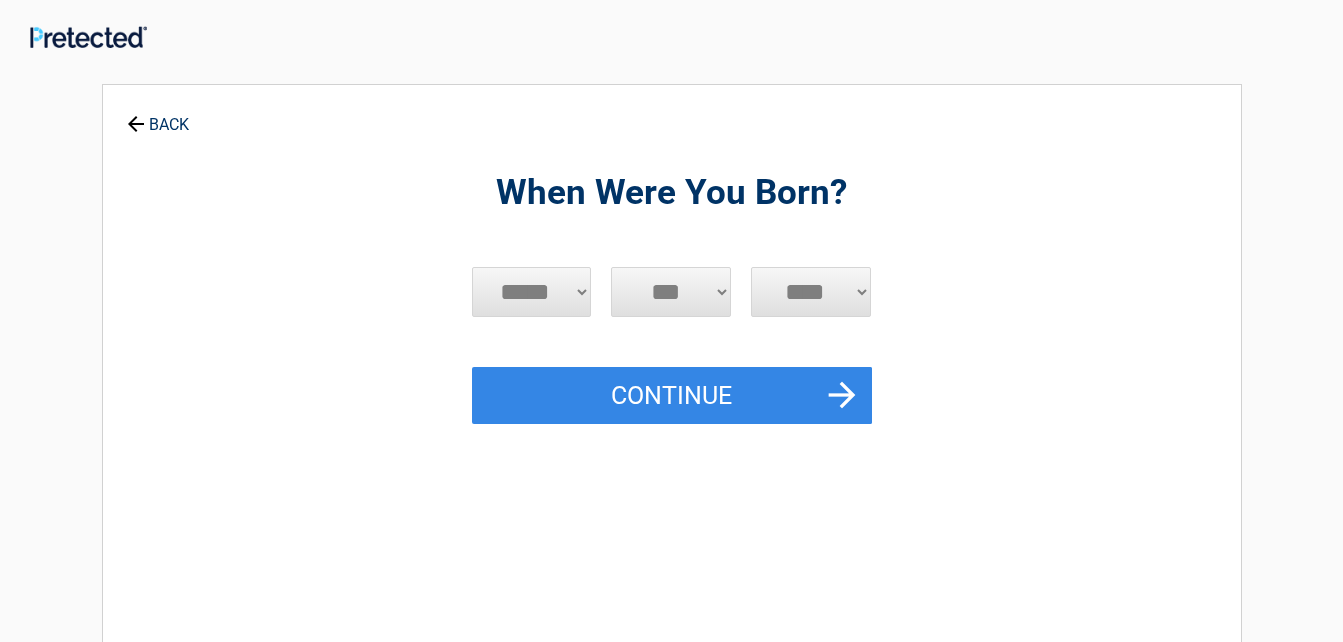 click on "*****
***
***
***
***
***
***
***
***
***
***
***
***" at bounding box center [532, 292] 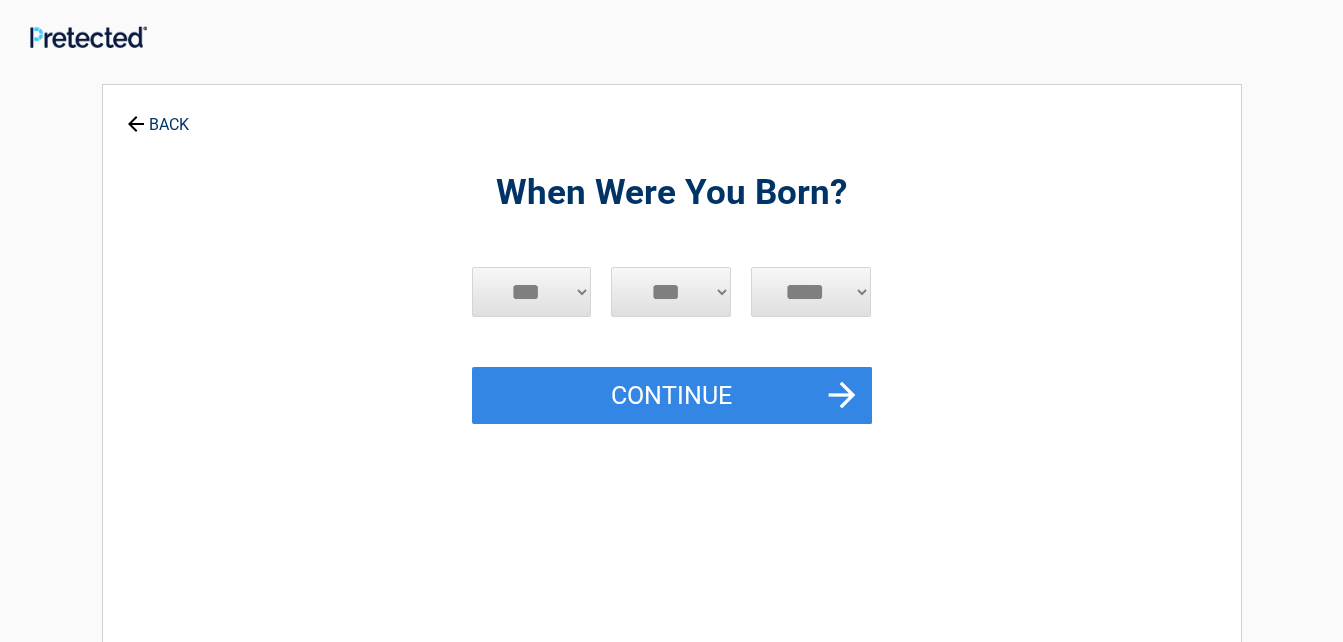 click on "*****
***
***
***
***
***
***
***
***
***
***
***
***" at bounding box center [532, 292] 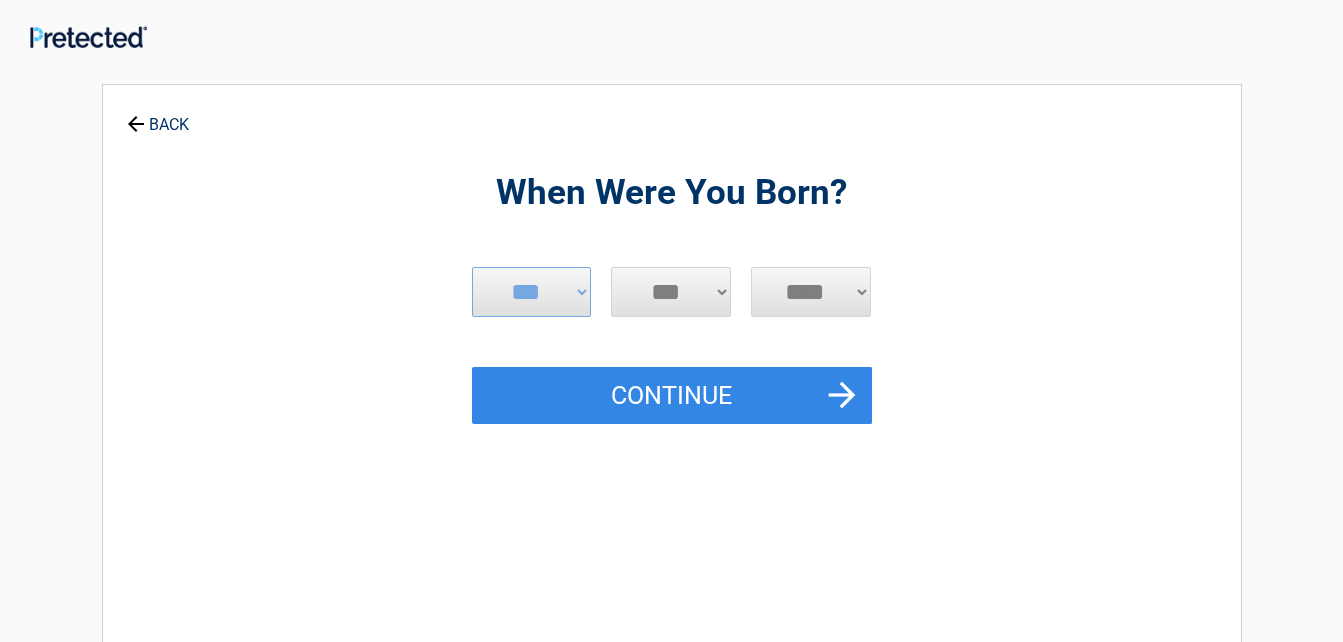 click on "*** * * * * * * * * * ** ** ** ** ** ** ** ** ** ** ** ** ** ** ** ** ** ** ** **" at bounding box center (671, 292) 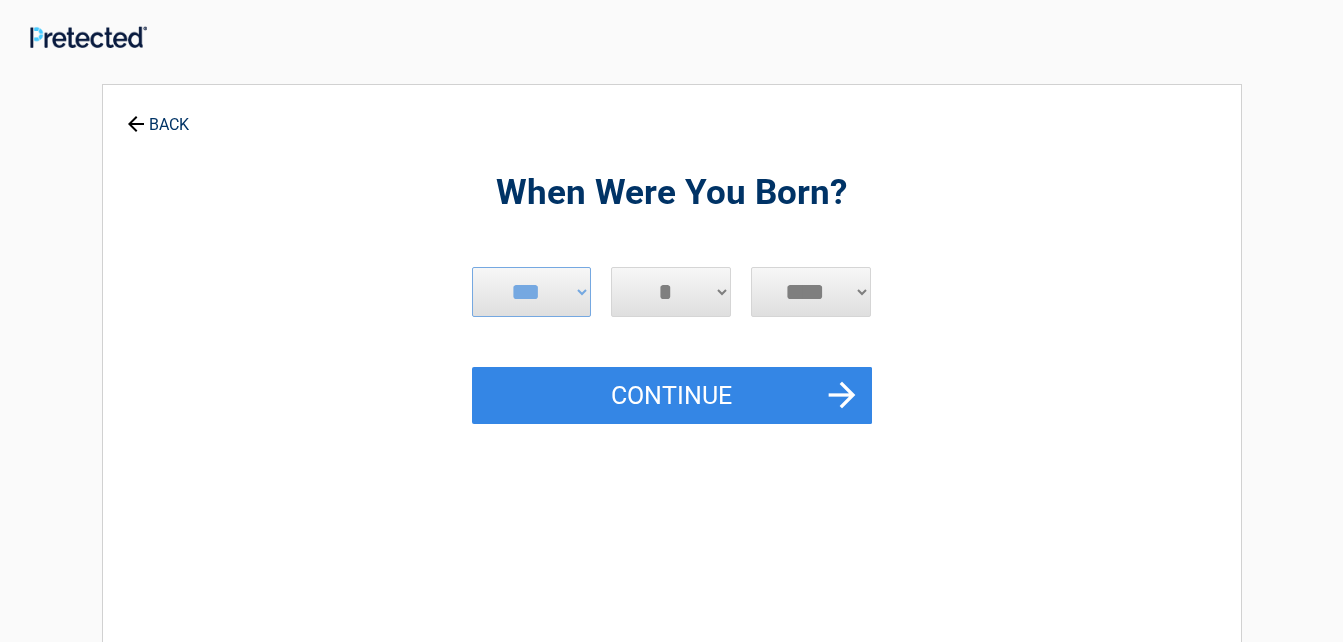 click on "*** * * * * * * * * * ** ** ** ** ** ** ** ** ** ** ** ** ** ** ** ** ** ** ** **" at bounding box center (671, 292) 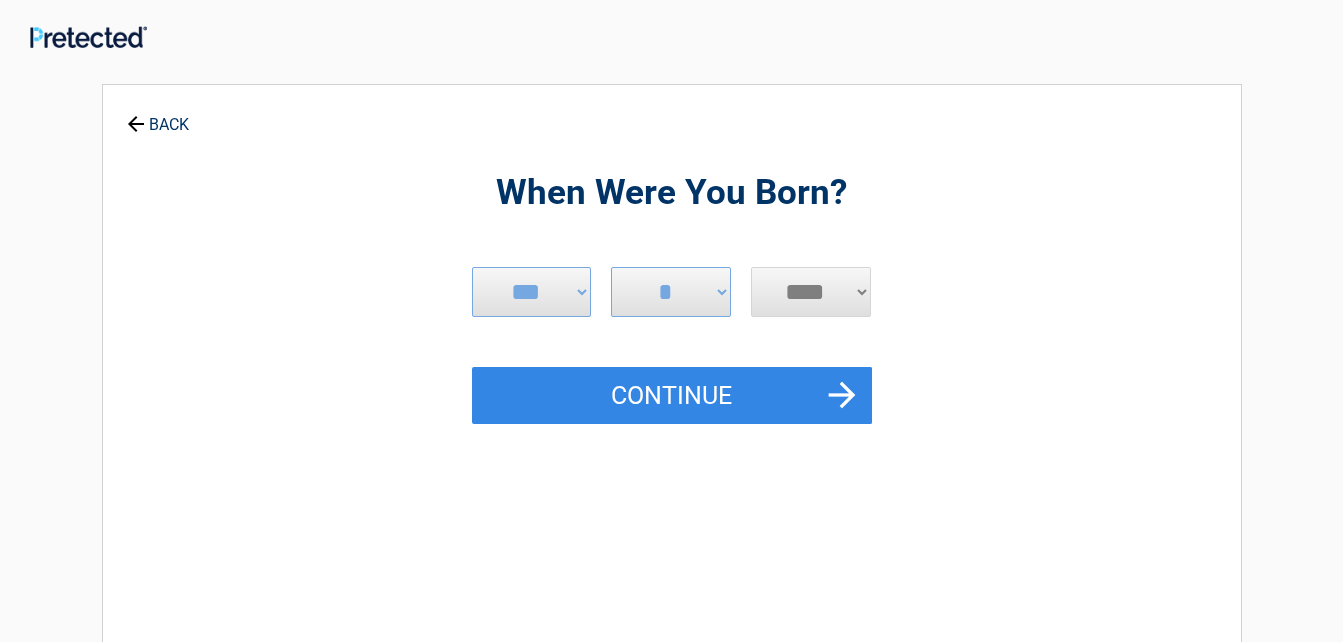 click on "****
****
****
****
****
****
****
****
****
****
****
****
****
****
****
****
****
****
****
****
****
****
****
****
****
****
****
****
****
****
****
****
****
****
****
****
****
****
****
****
****
****
****
****
****
****
****
****
****
****
****
****
****
****
****
****
****
****
****
****
****
****
****
****" at bounding box center (811, 292) 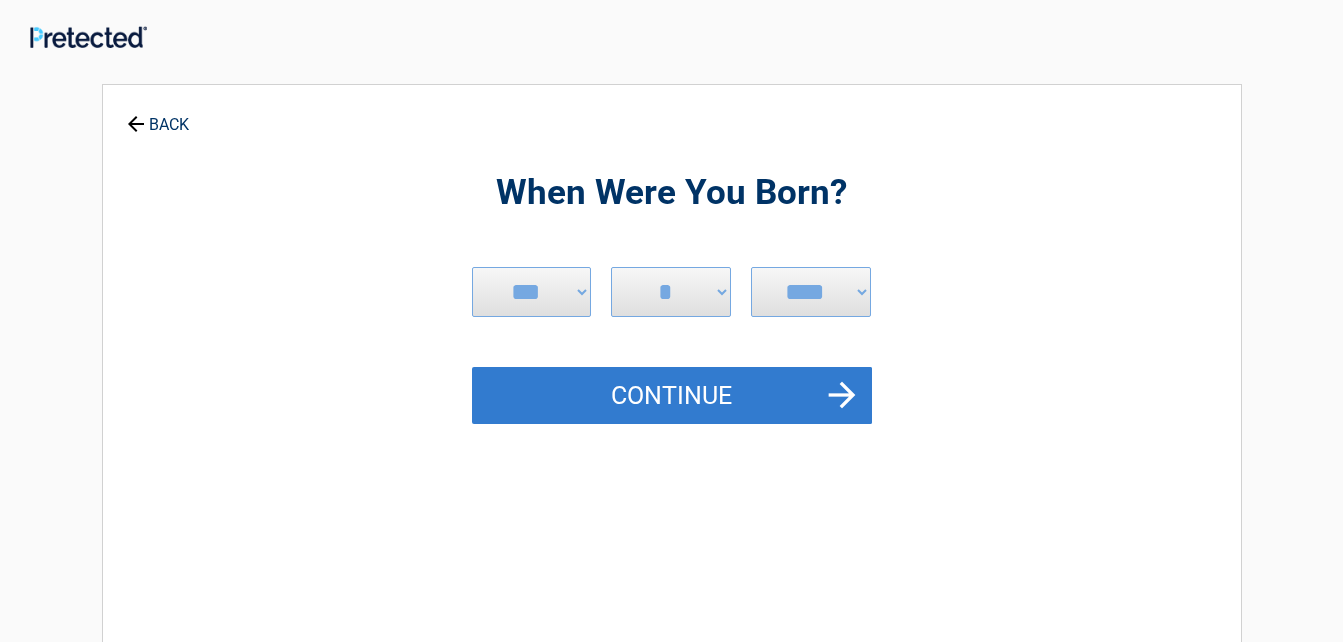 click on "Continue" at bounding box center (672, 396) 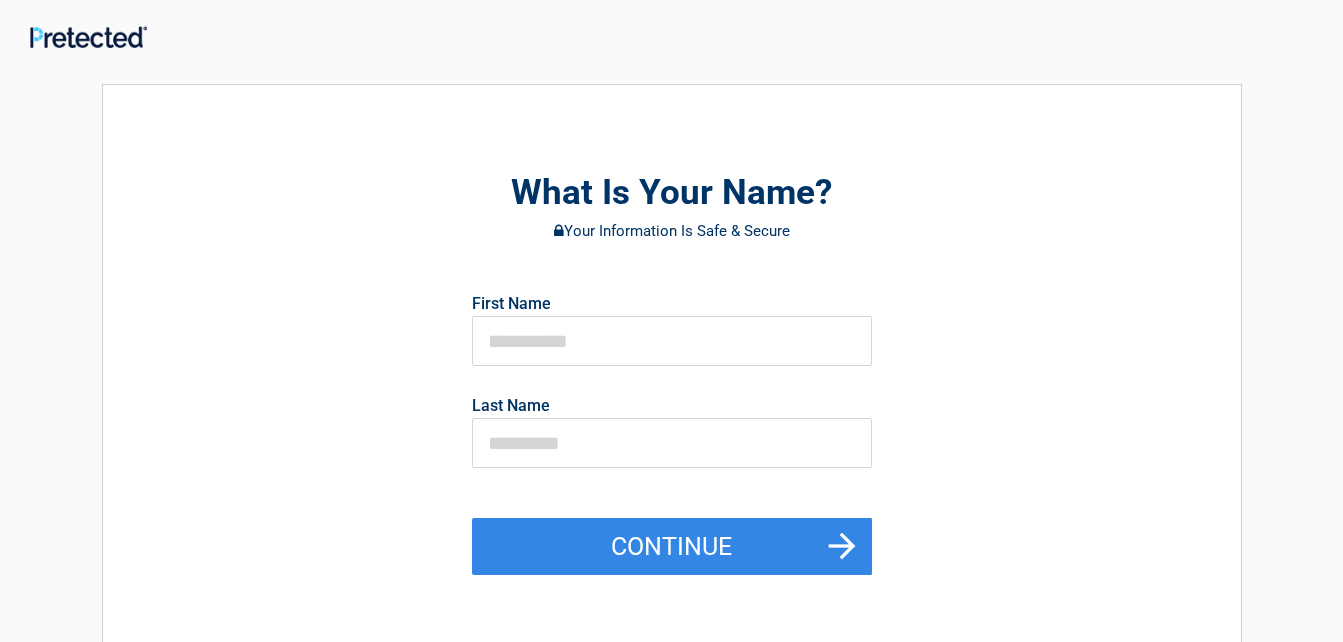 click on "Last Name" at bounding box center (672, 429) 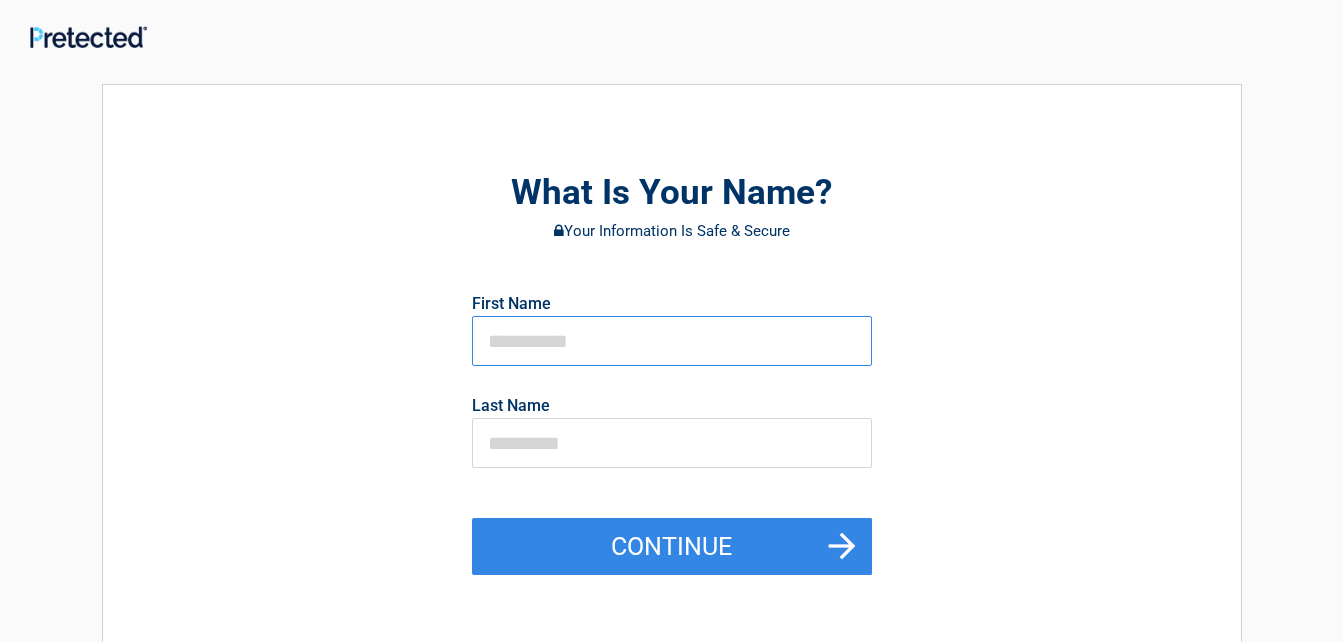 click at bounding box center (672, 341) 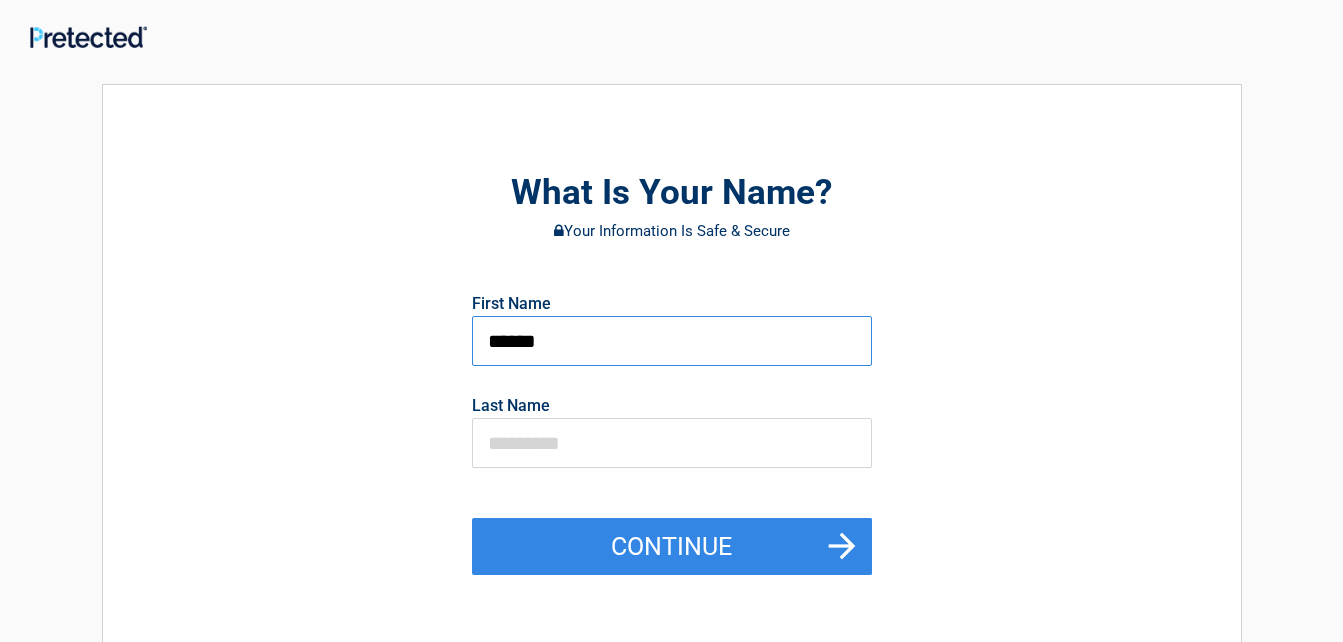 type on "******" 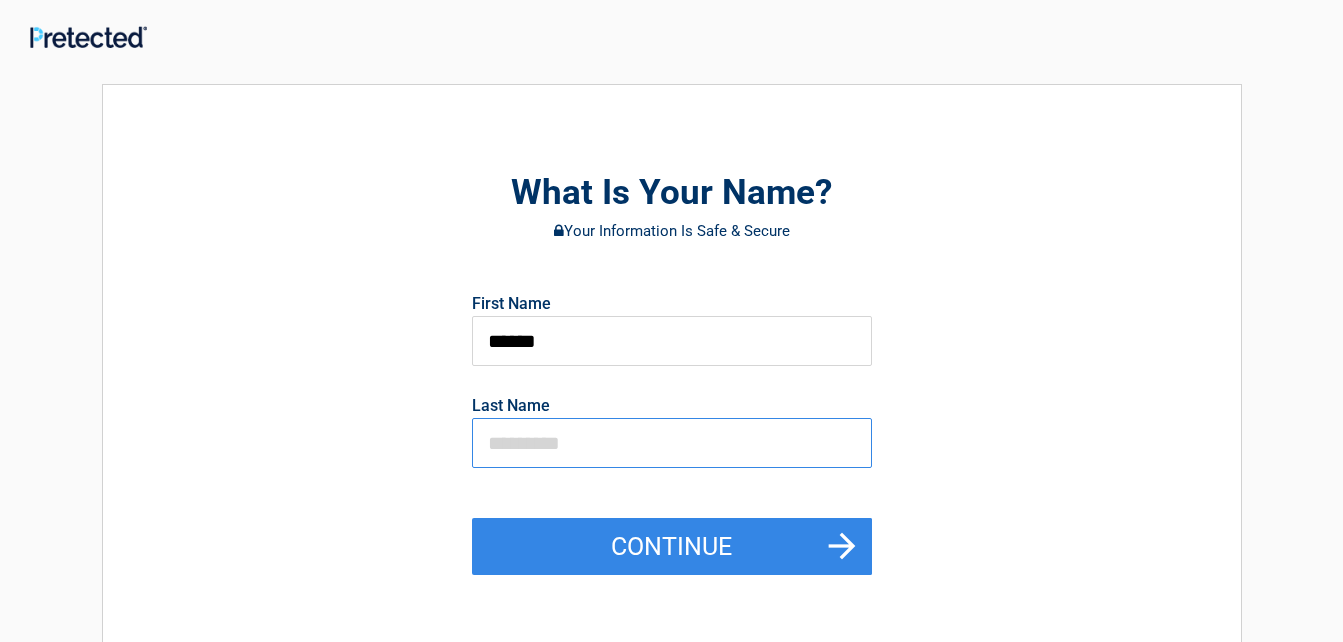 click at bounding box center [672, 443] 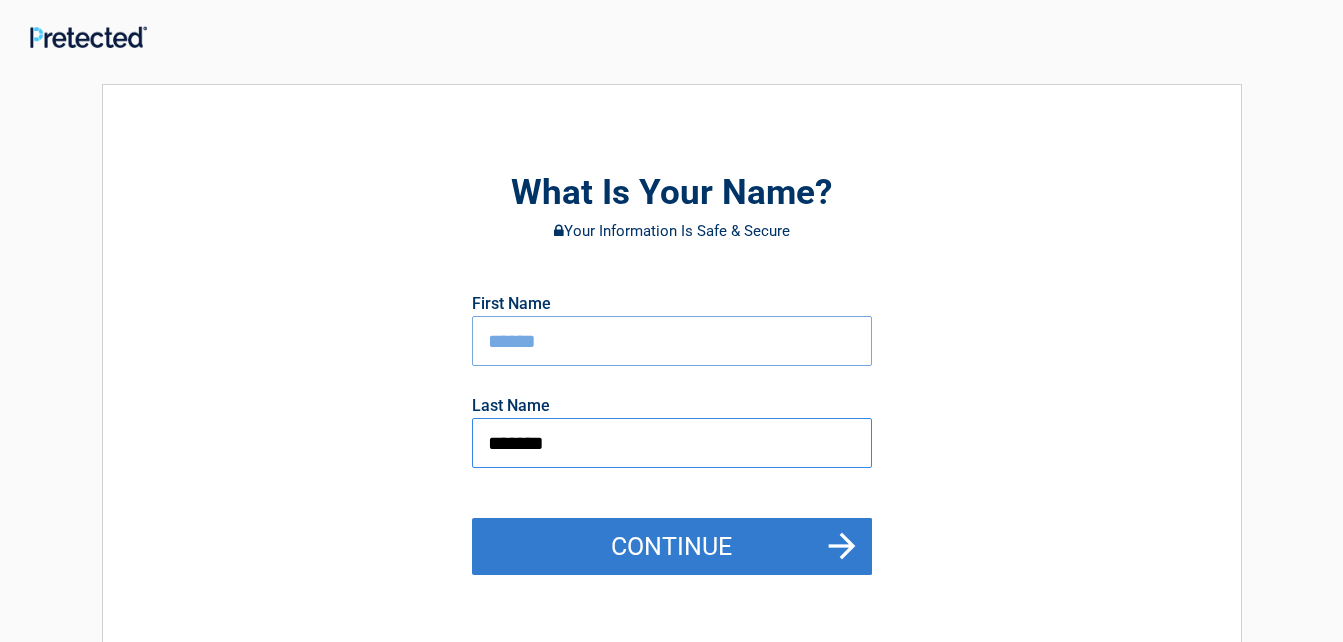 type on "*******" 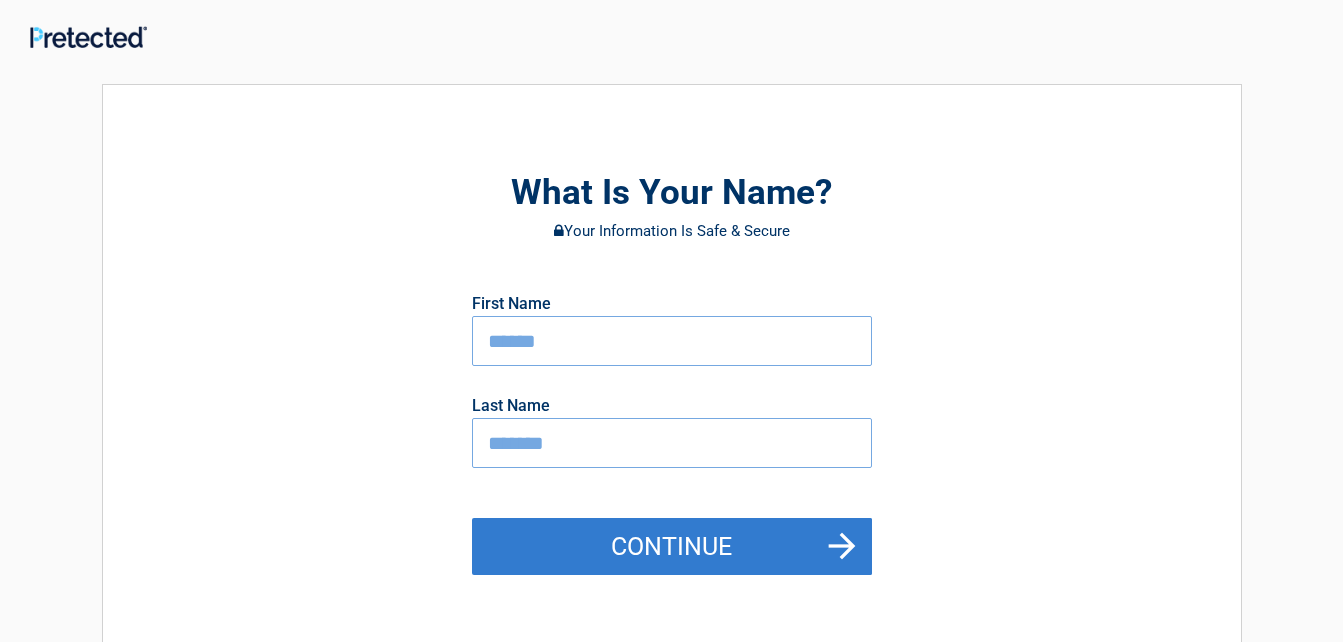 click on "Continue" at bounding box center (672, 547) 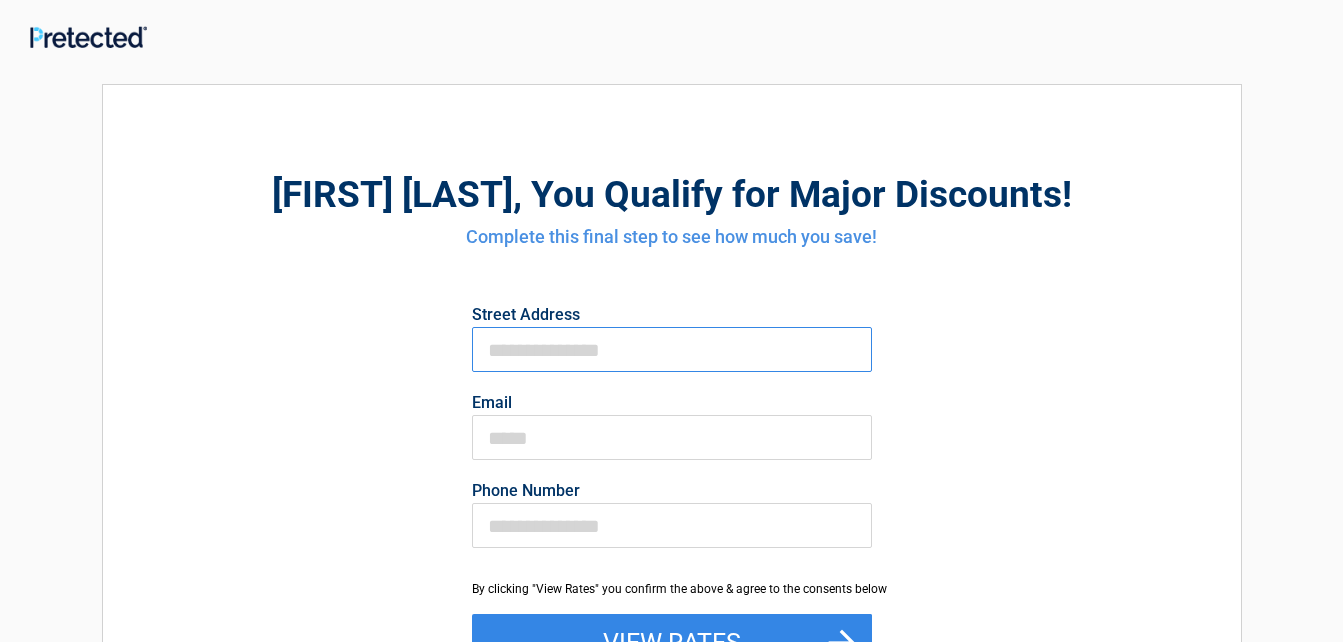 click on "First Name" at bounding box center [672, 349] 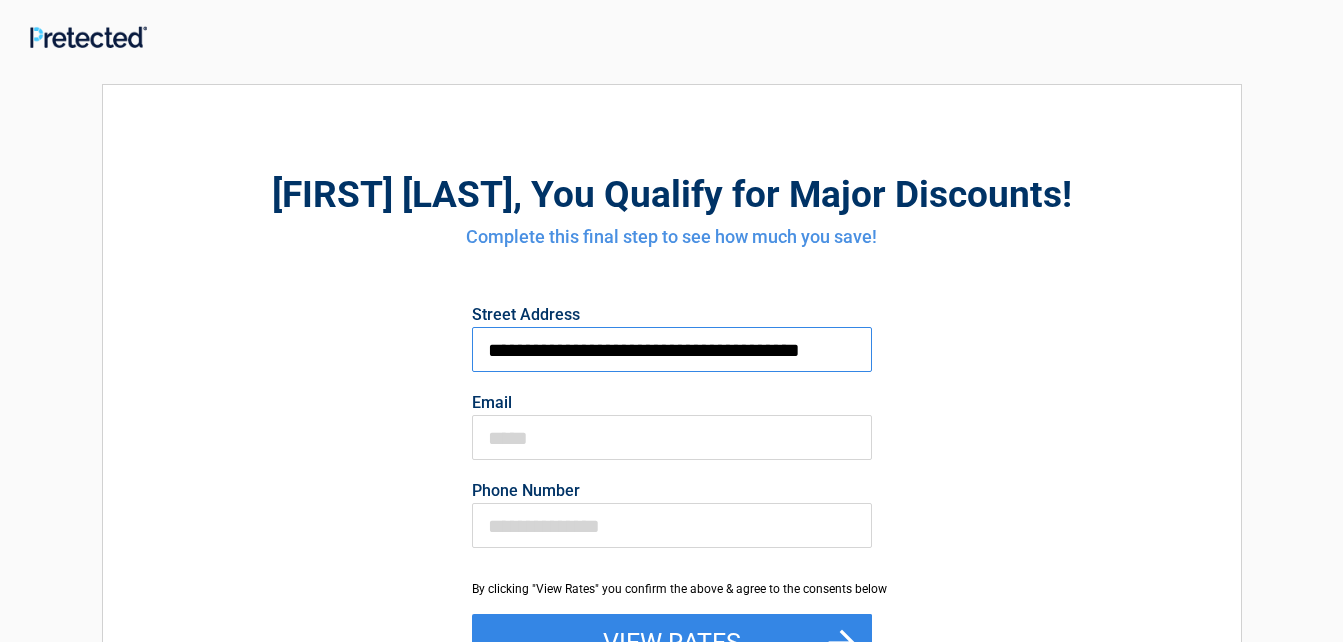 scroll, scrollTop: 0, scrollLeft: 0, axis: both 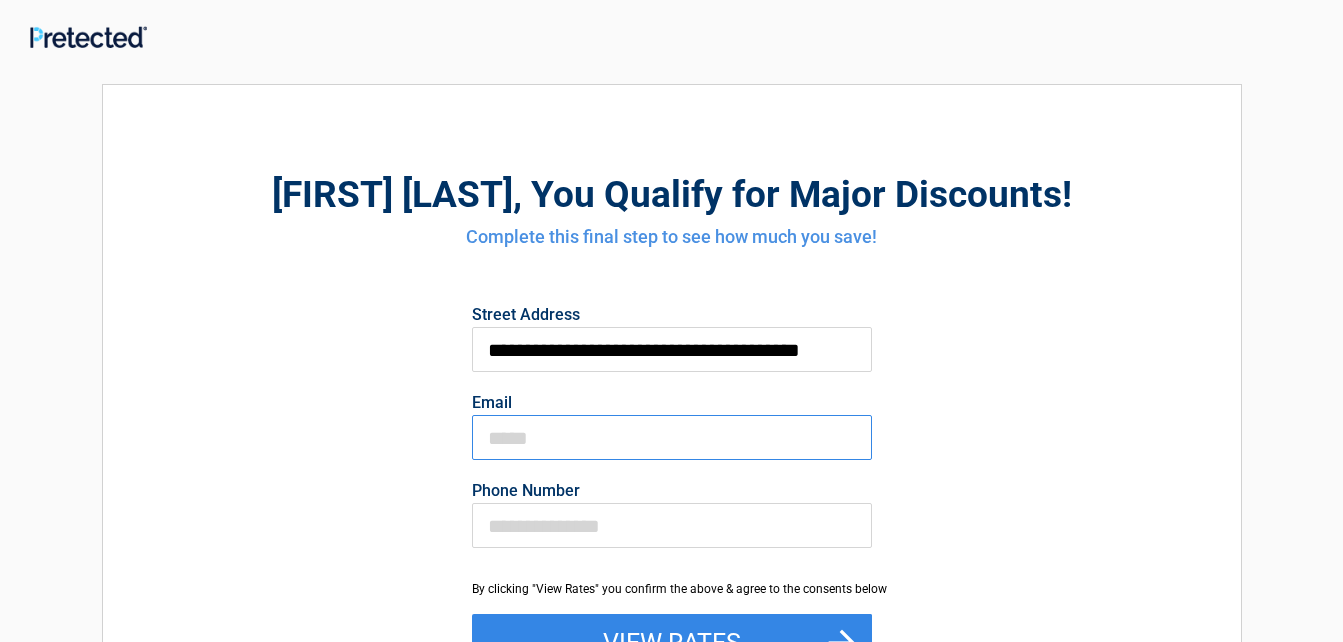 click on "Email" at bounding box center (672, 437) 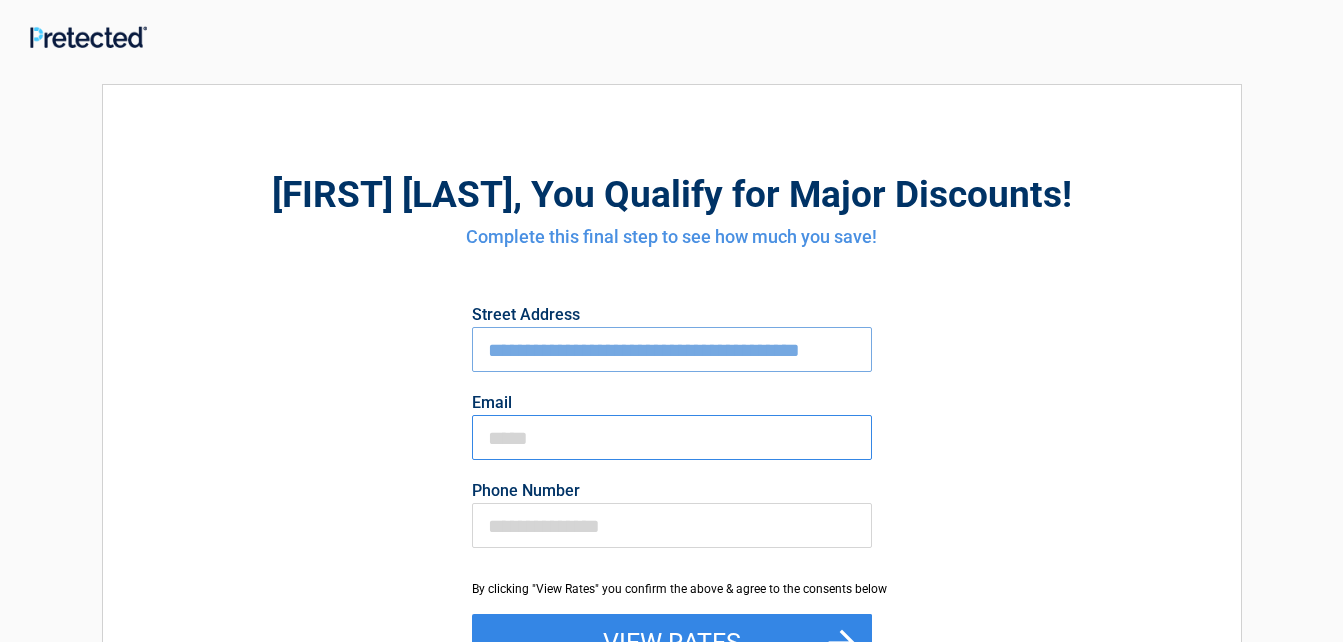 type on "**********" 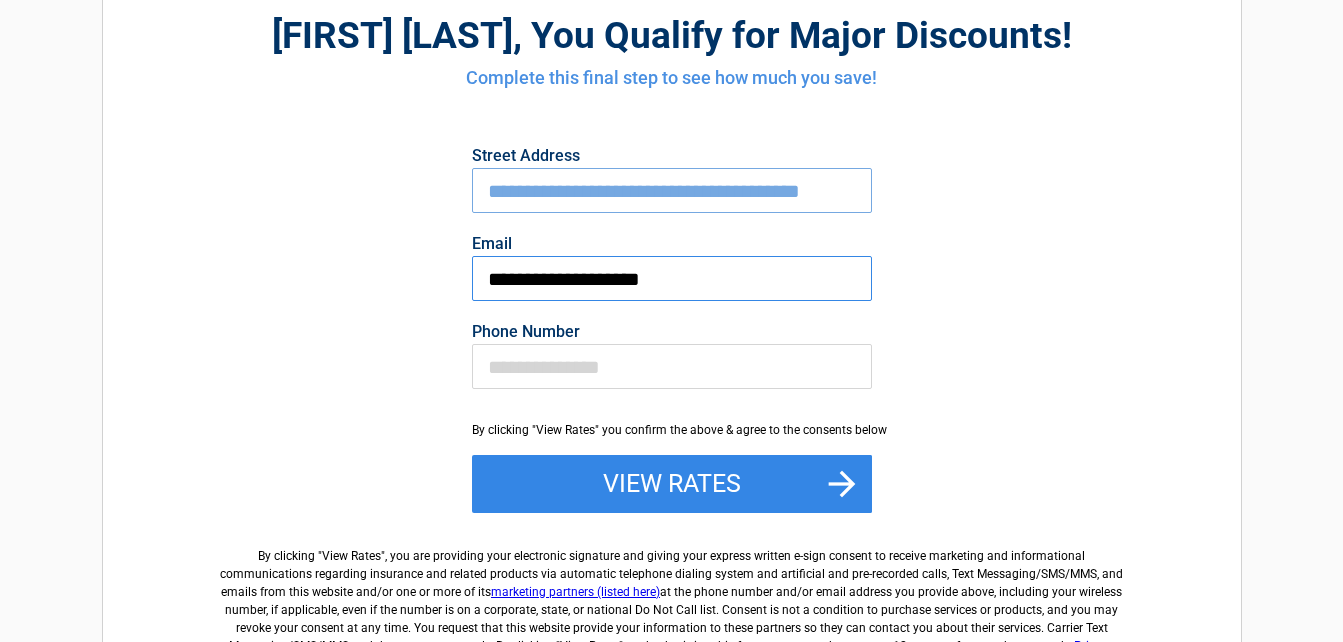 scroll, scrollTop: 160, scrollLeft: 0, axis: vertical 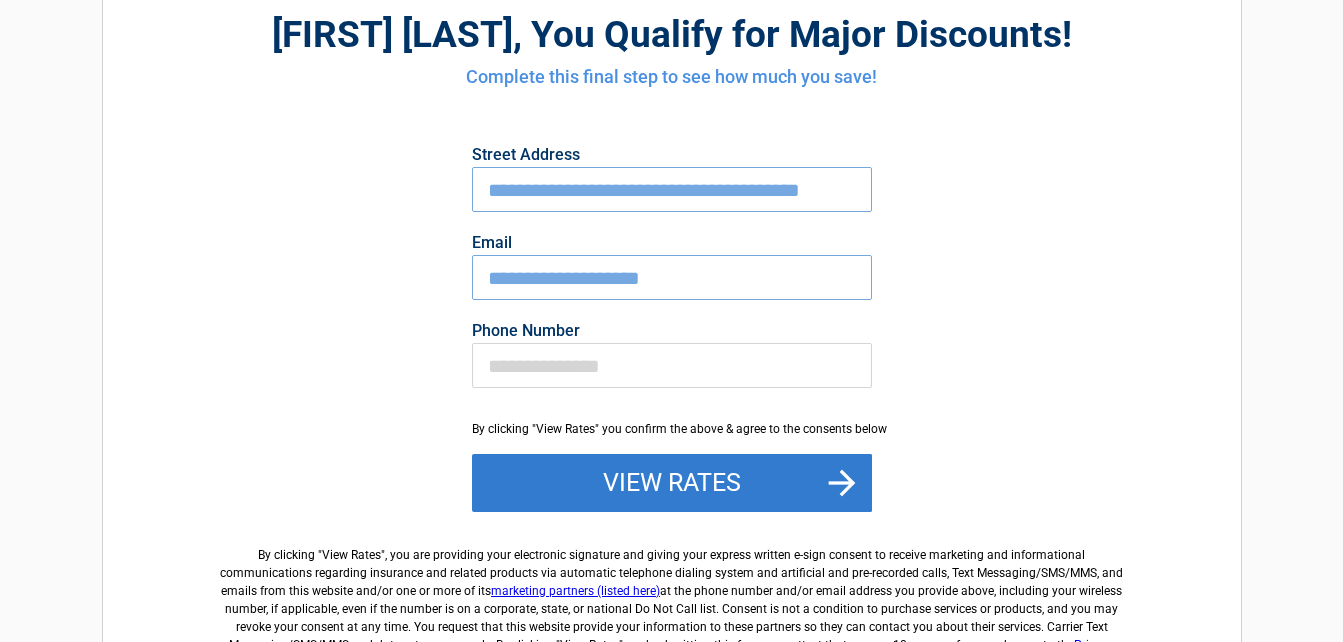 click on "View Rates" at bounding box center [672, 483] 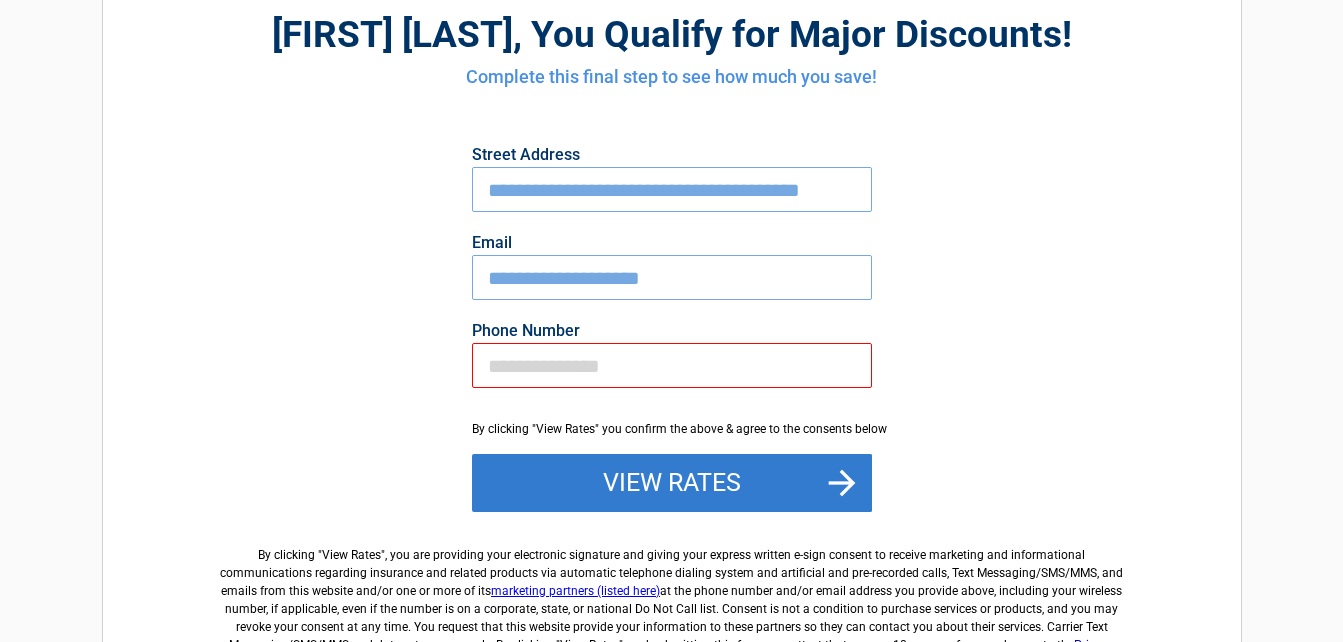 click on "View Rates" at bounding box center (672, 483) 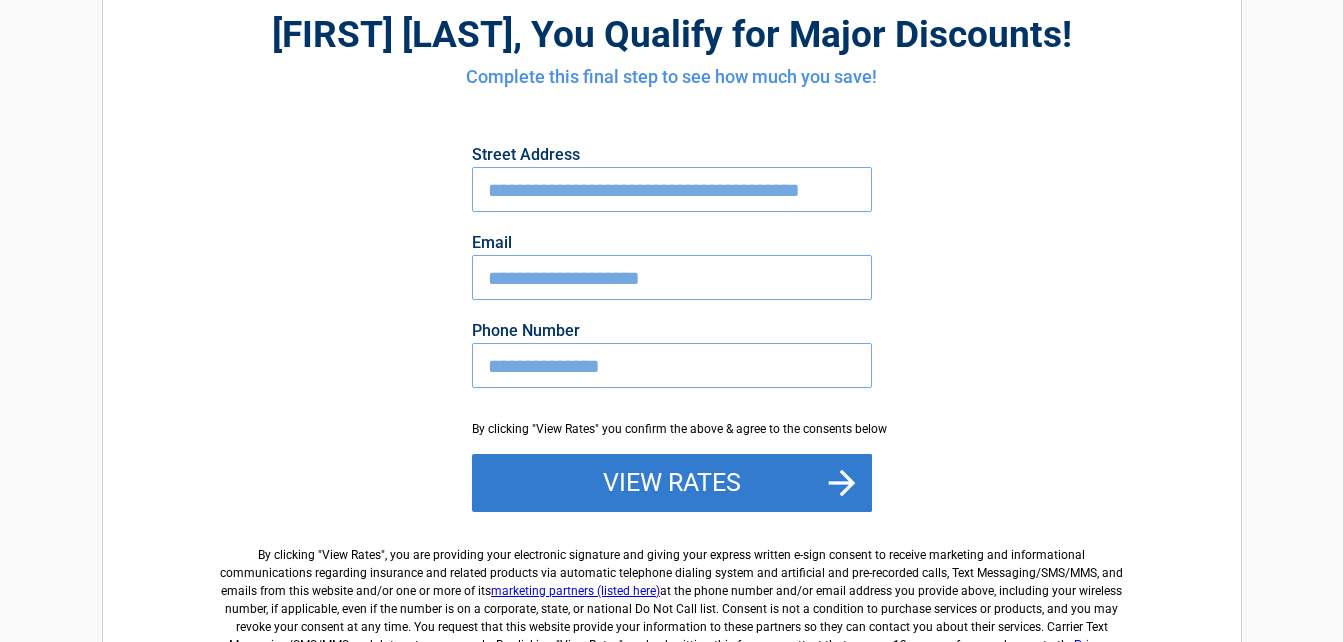 type on "**********" 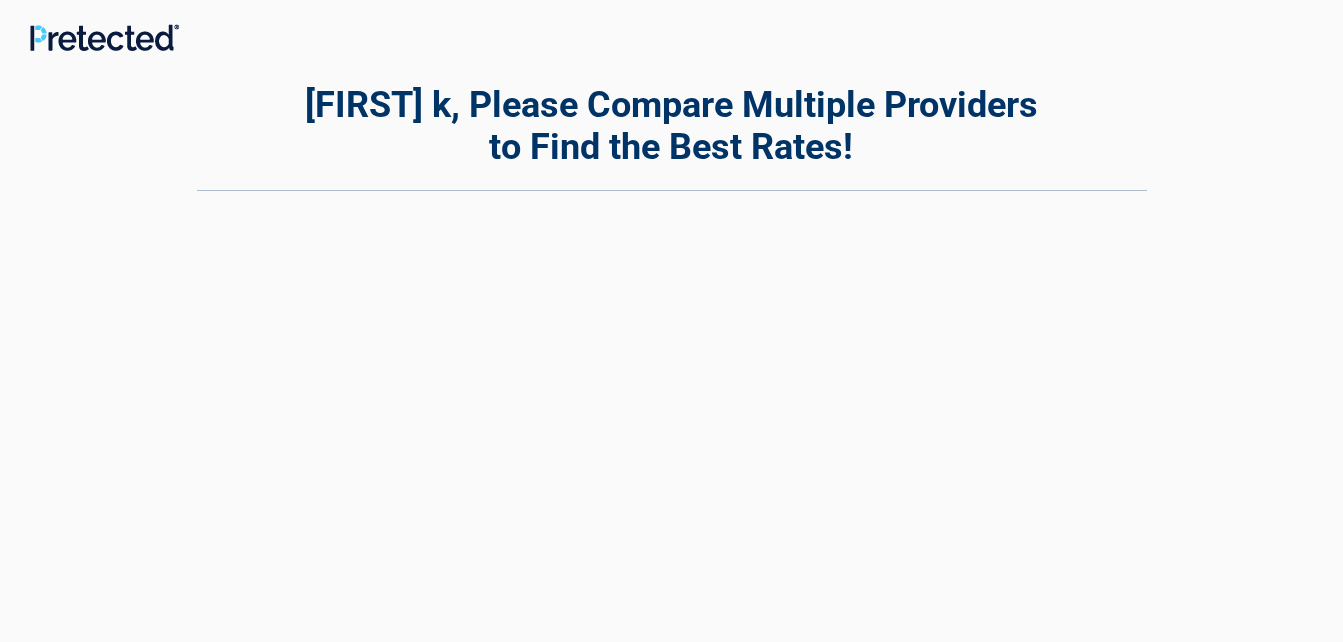 scroll, scrollTop: 0, scrollLeft: 0, axis: both 